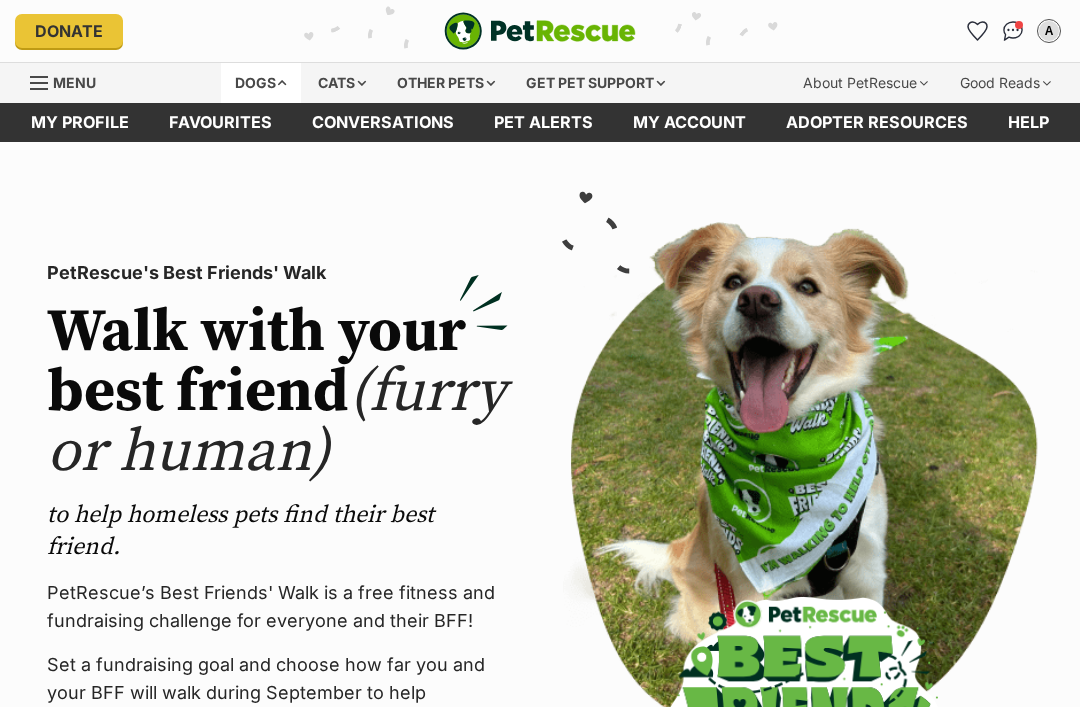scroll, scrollTop: 0, scrollLeft: 0, axis: both 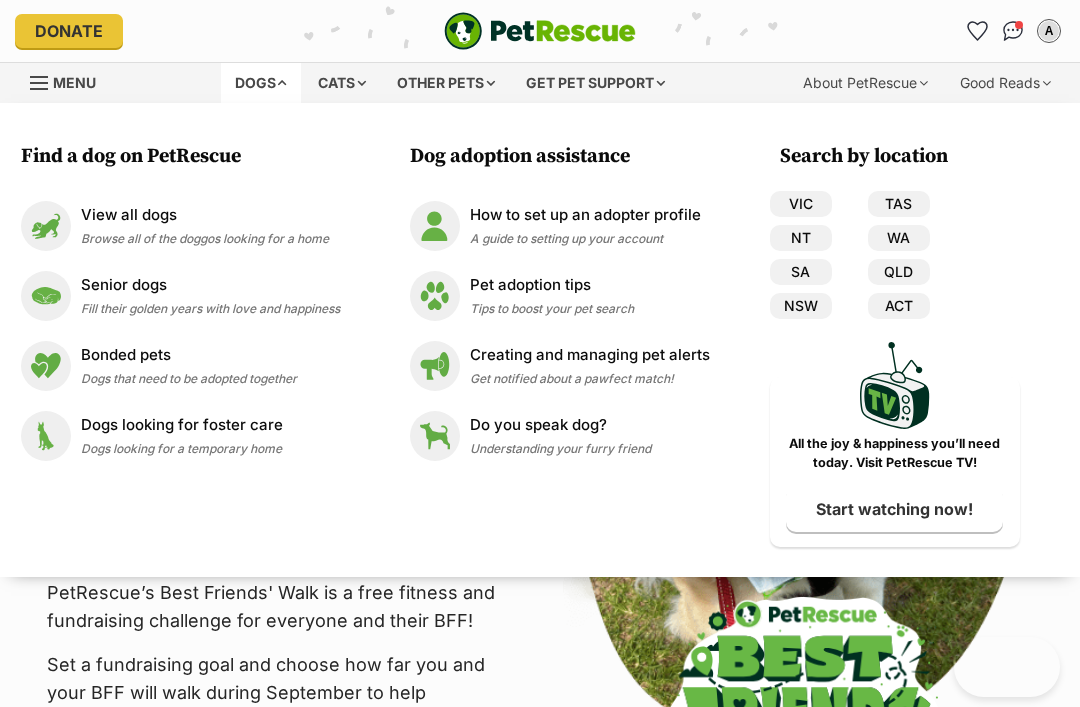 click on "View all dogs" at bounding box center (205, 215) 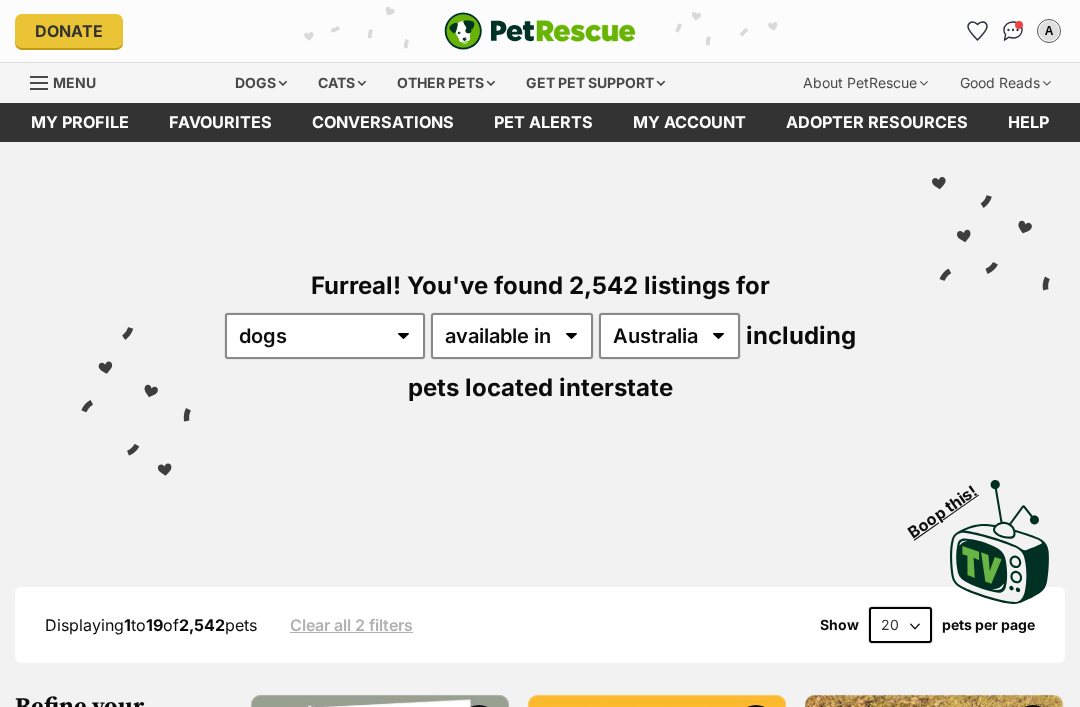 scroll, scrollTop: 0, scrollLeft: 0, axis: both 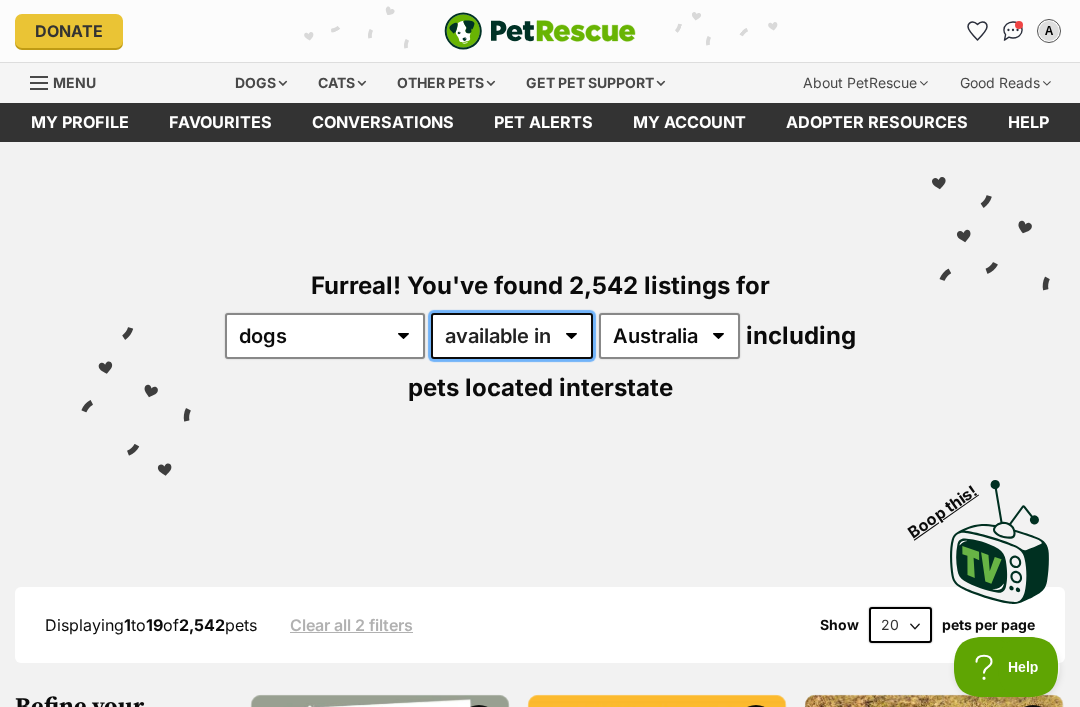click on "available in
located in" at bounding box center (512, 336) 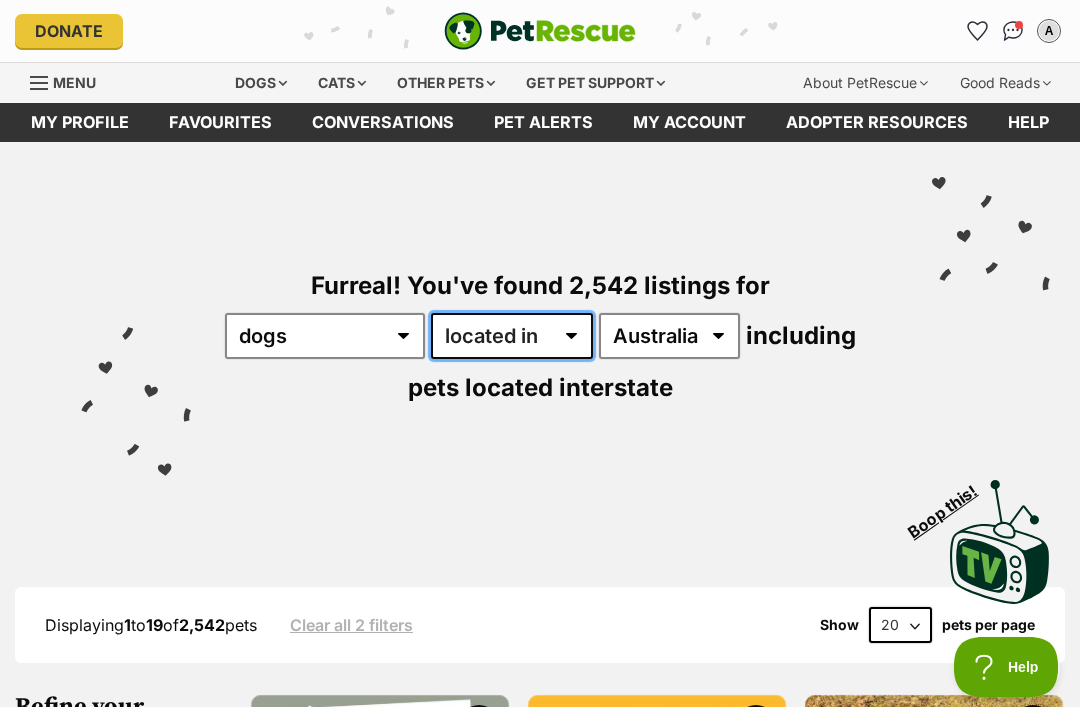 scroll, scrollTop: 0, scrollLeft: 0, axis: both 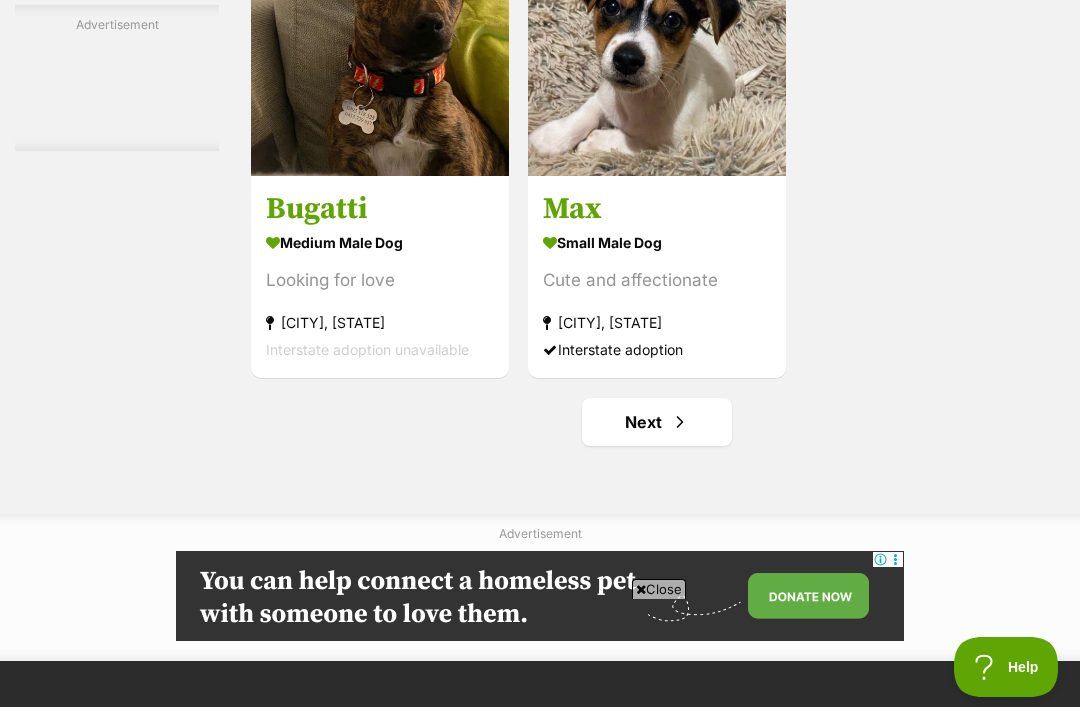 click at bounding box center [657, 47] 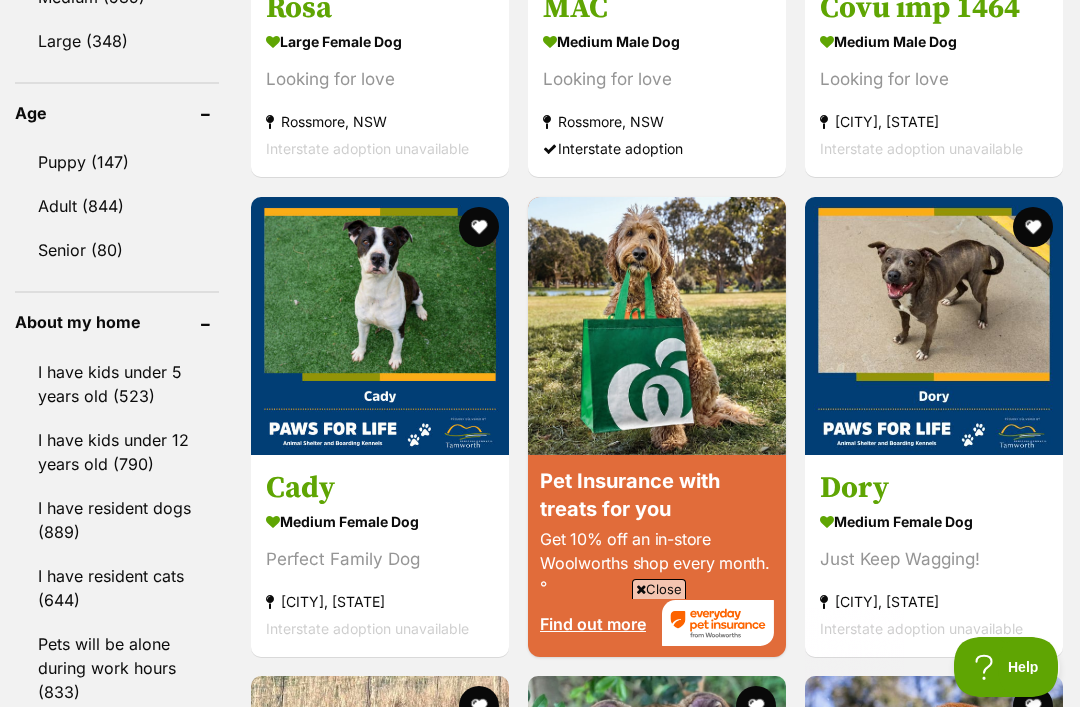 scroll, scrollTop: 0, scrollLeft: 0, axis: both 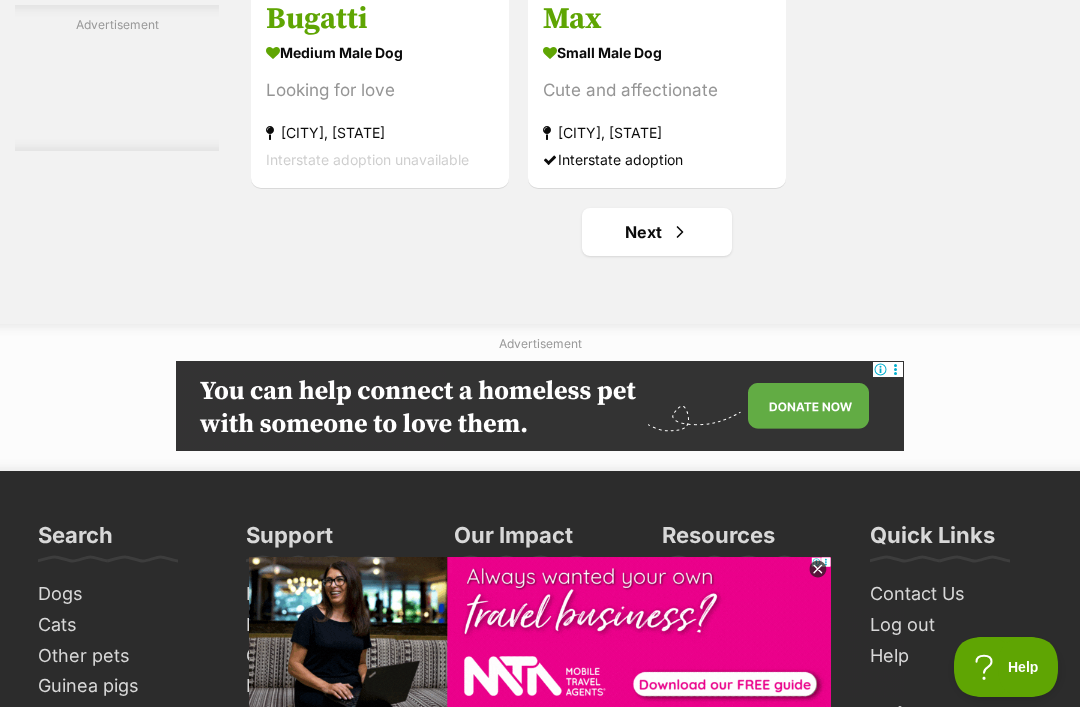 click on "Next" at bounding box center (657, 232) 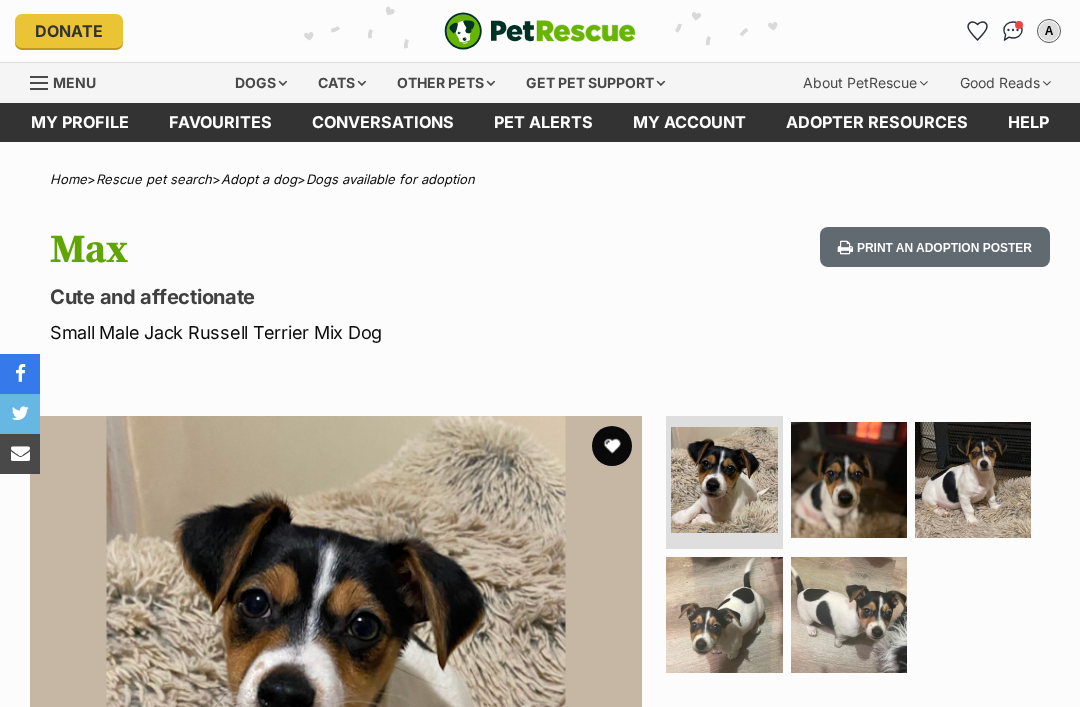 scroll, scrollTop: 0, scrollLeft: 0, axis: both 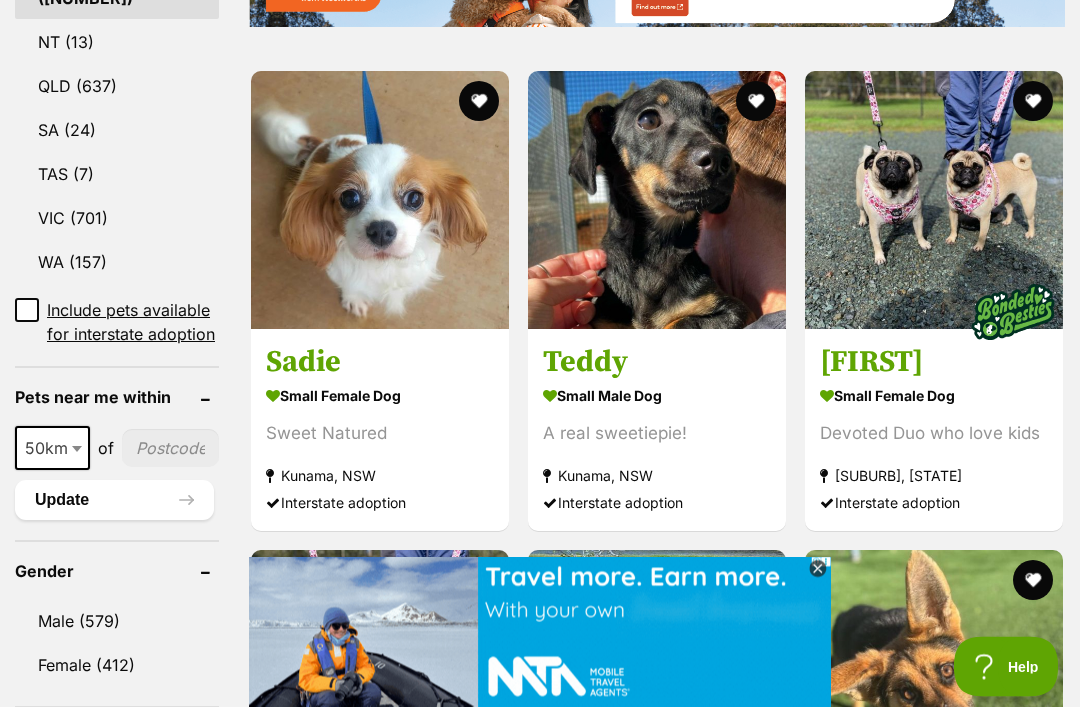 click on "Female (412)" at bounding box center [117, 666] 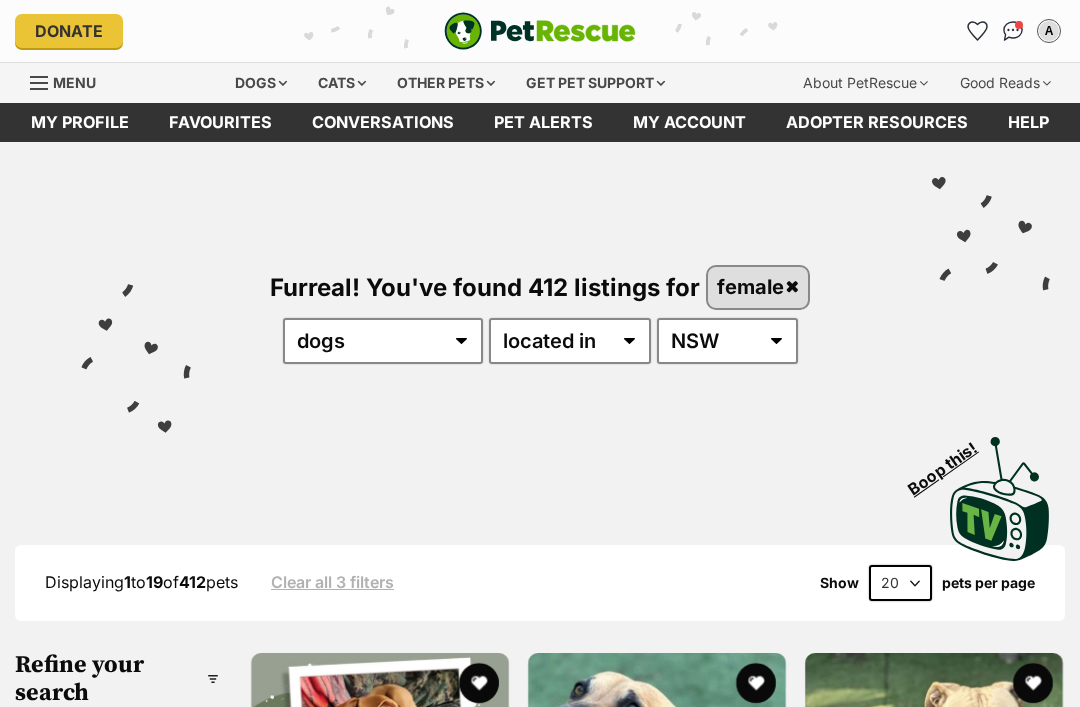 scroll, scrollTop: 159, scrollLeft: 0, axis: vertical 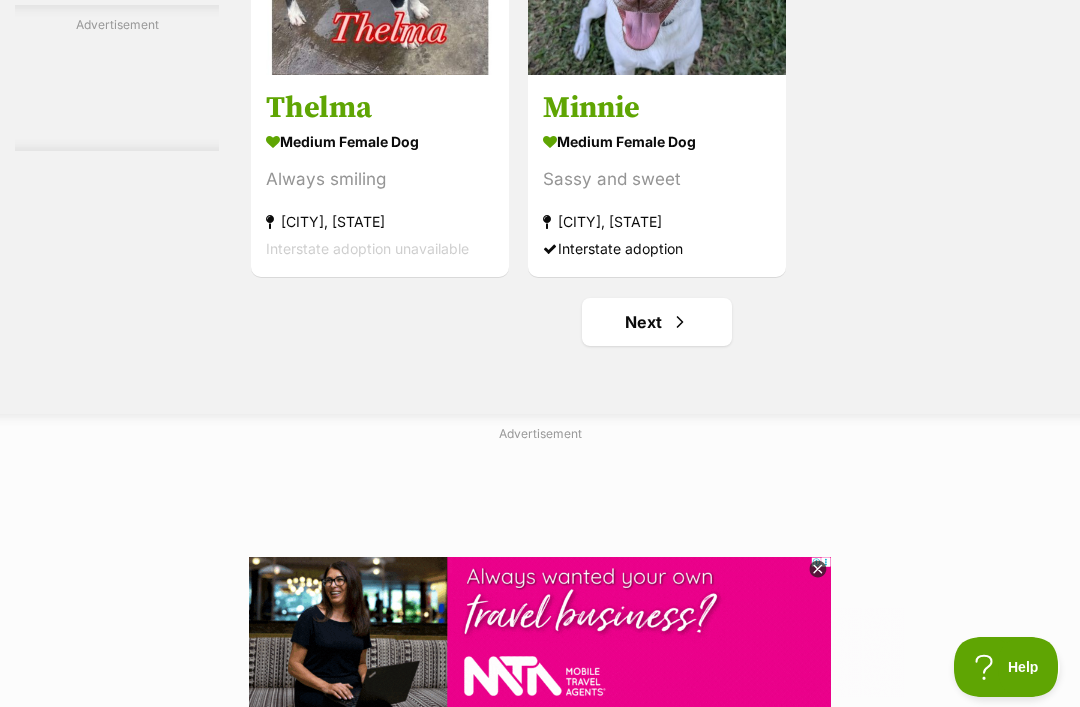 click on "Next" at bounding box center [657, 322] 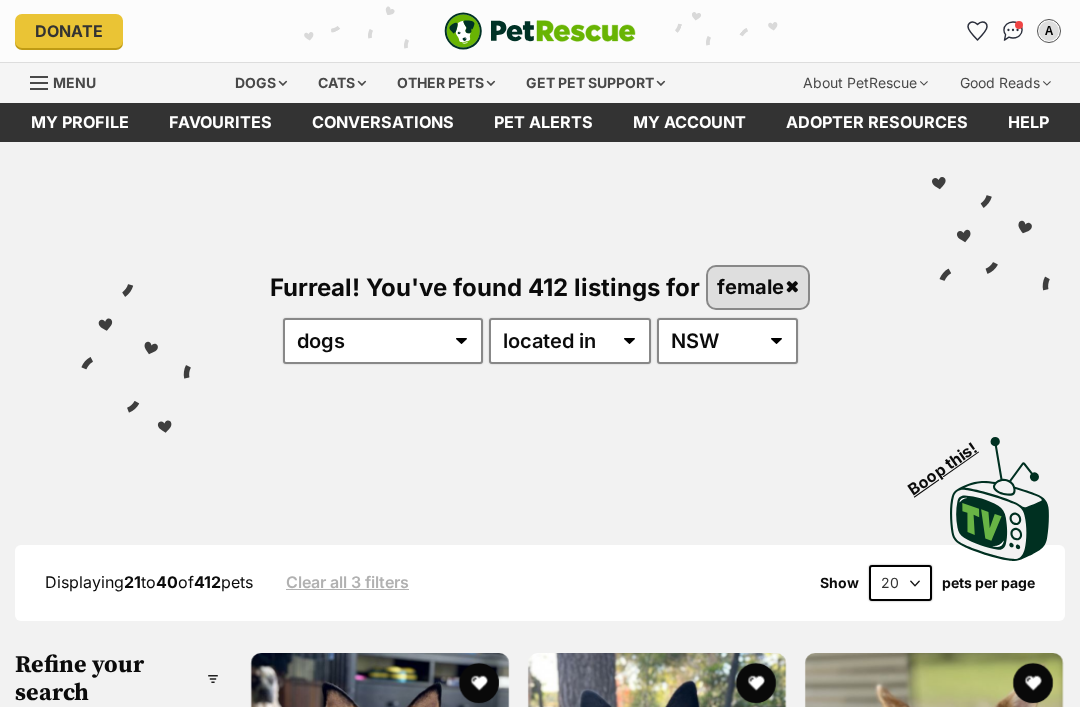 scroll, scrollTop: 0, scrollLeft: 0, axis: both 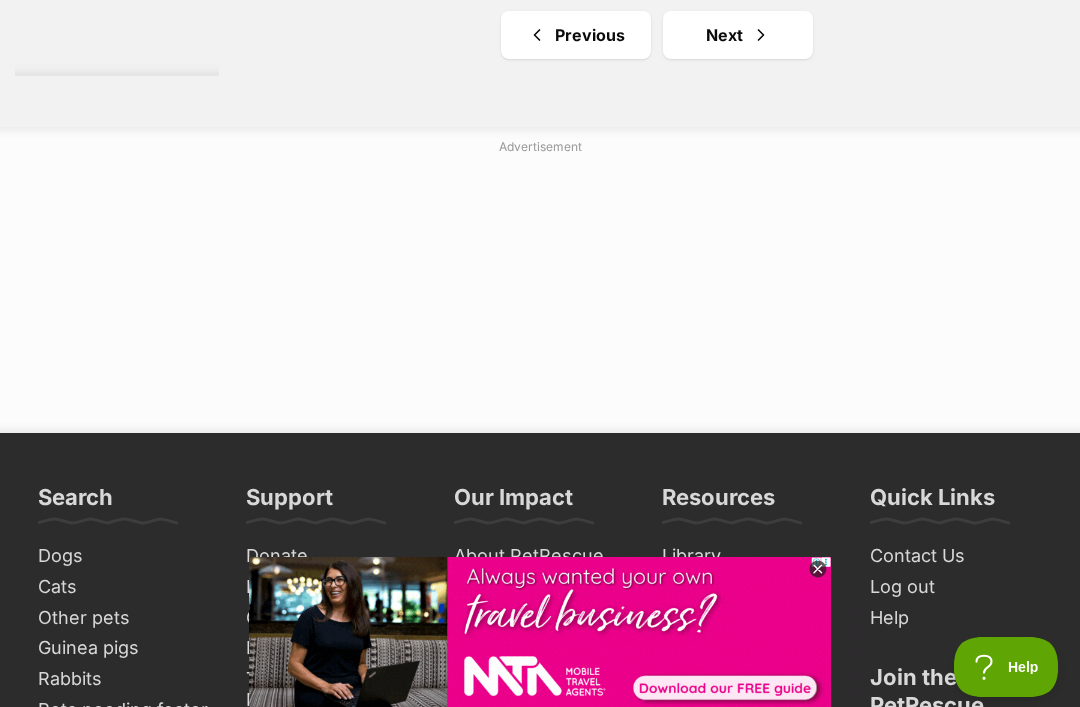 click on "Next" at bounding box center [738, 35] 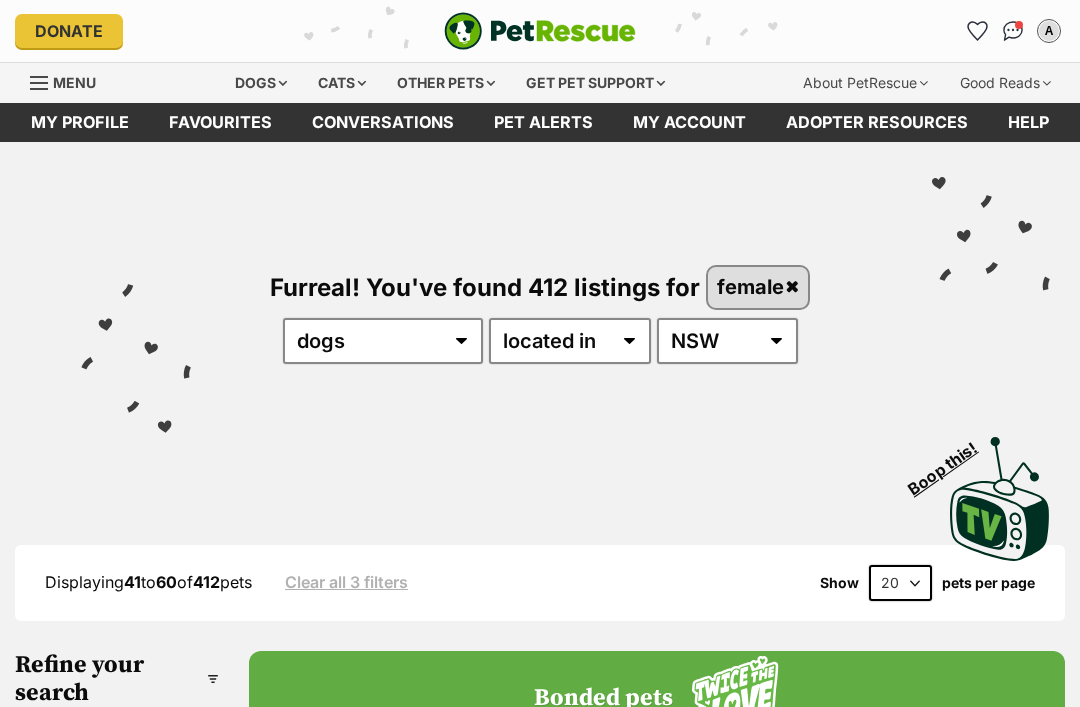 scroll, scrollTop: 0, scrollLeft: 0, axis: both 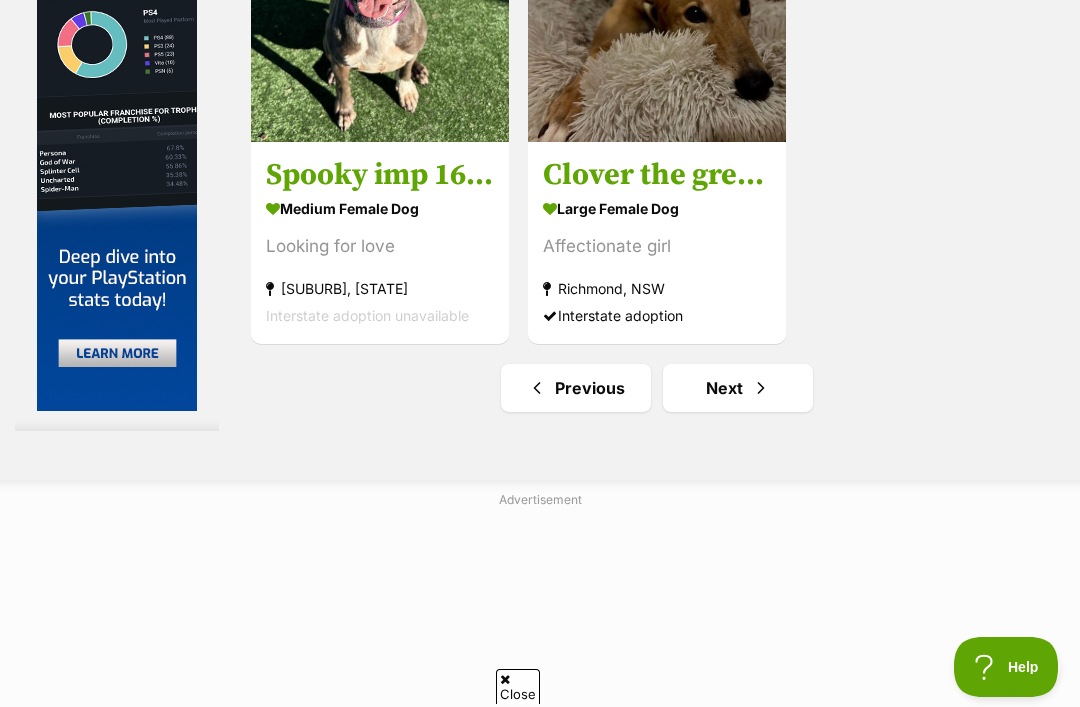 click on "Next" at bounding box center [738, 388] 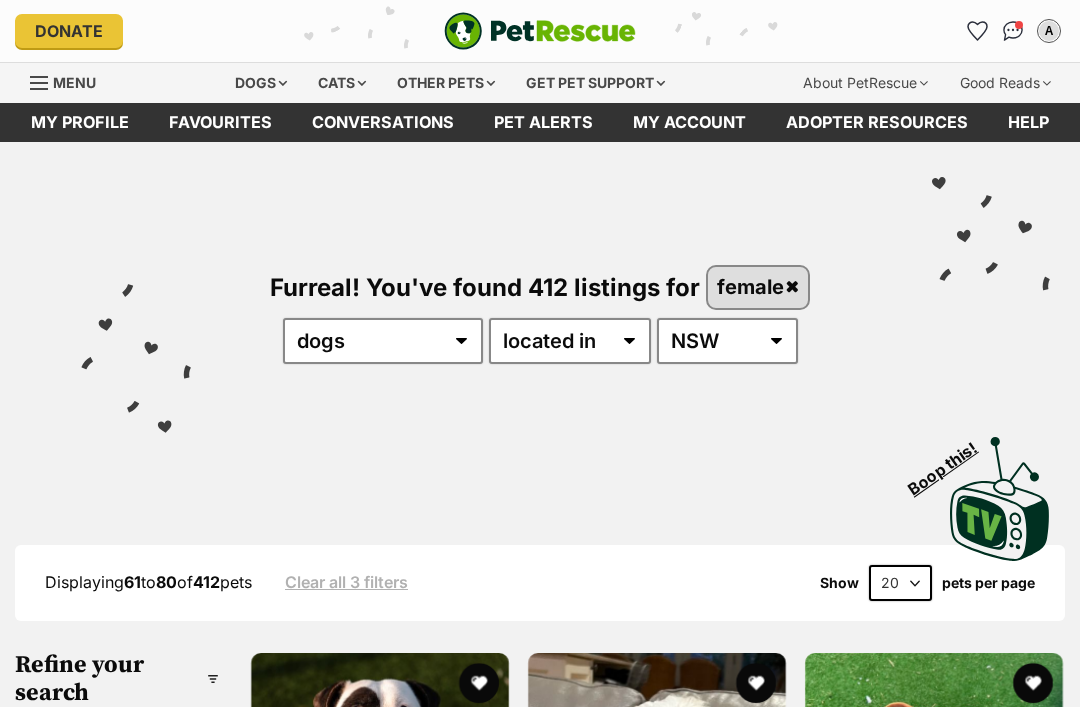 scroll, scrollTop: 0, scrollLeft: 0, axis: both 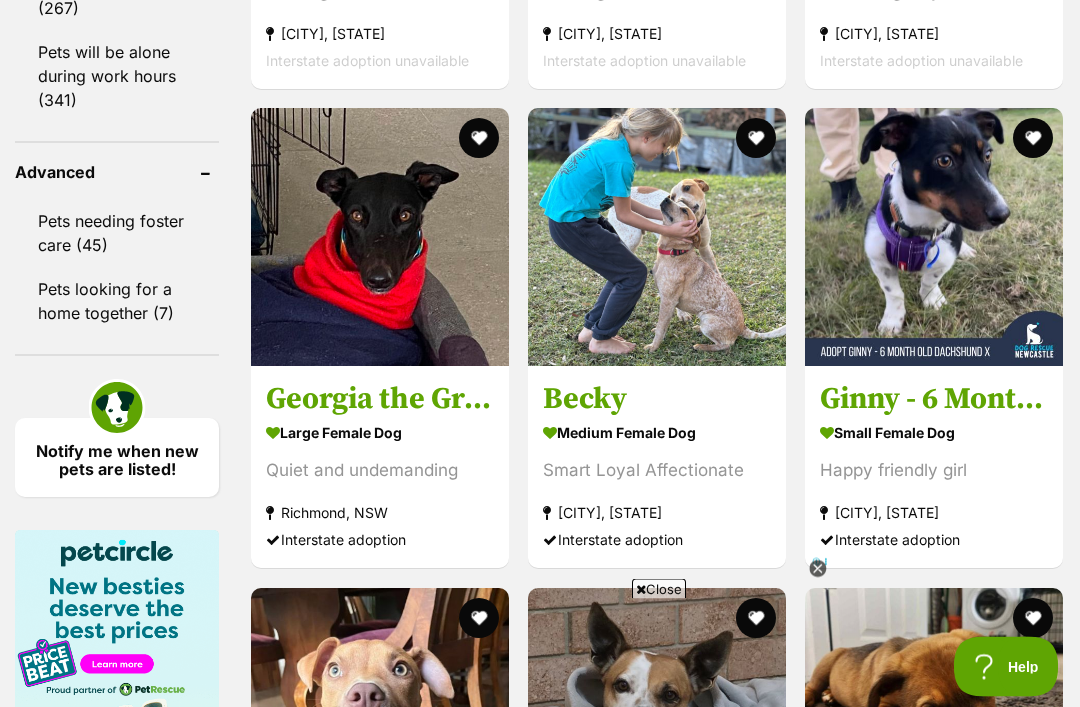 click 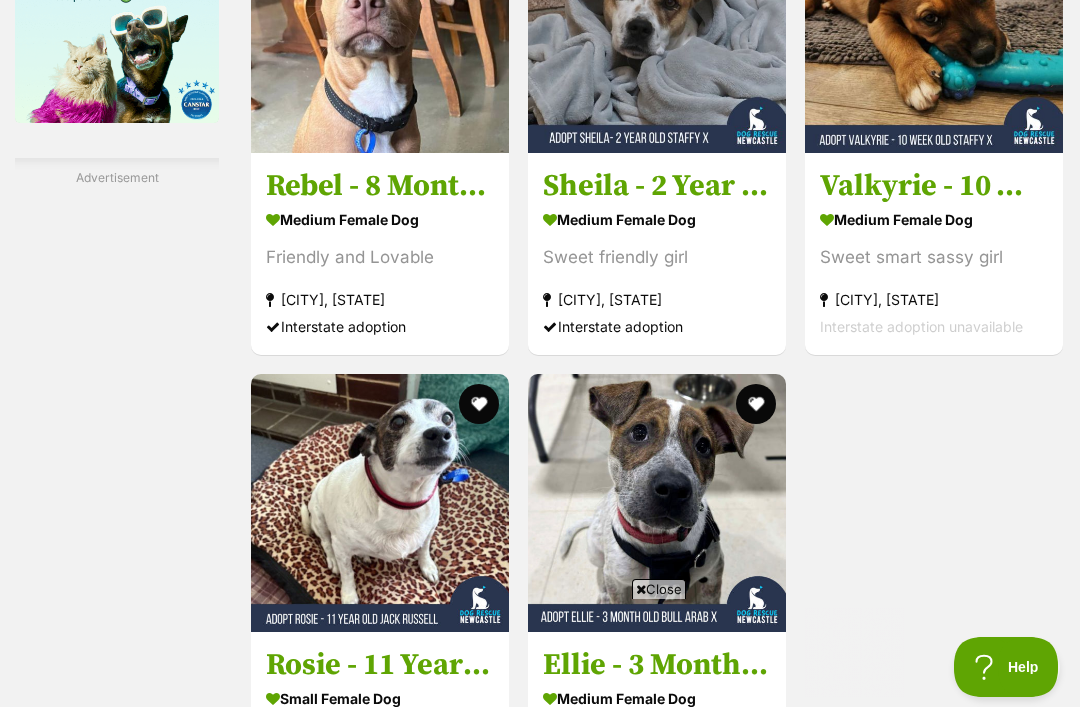scroll, scrollTop: 3330, scrollLeft: 0, axis: vertical 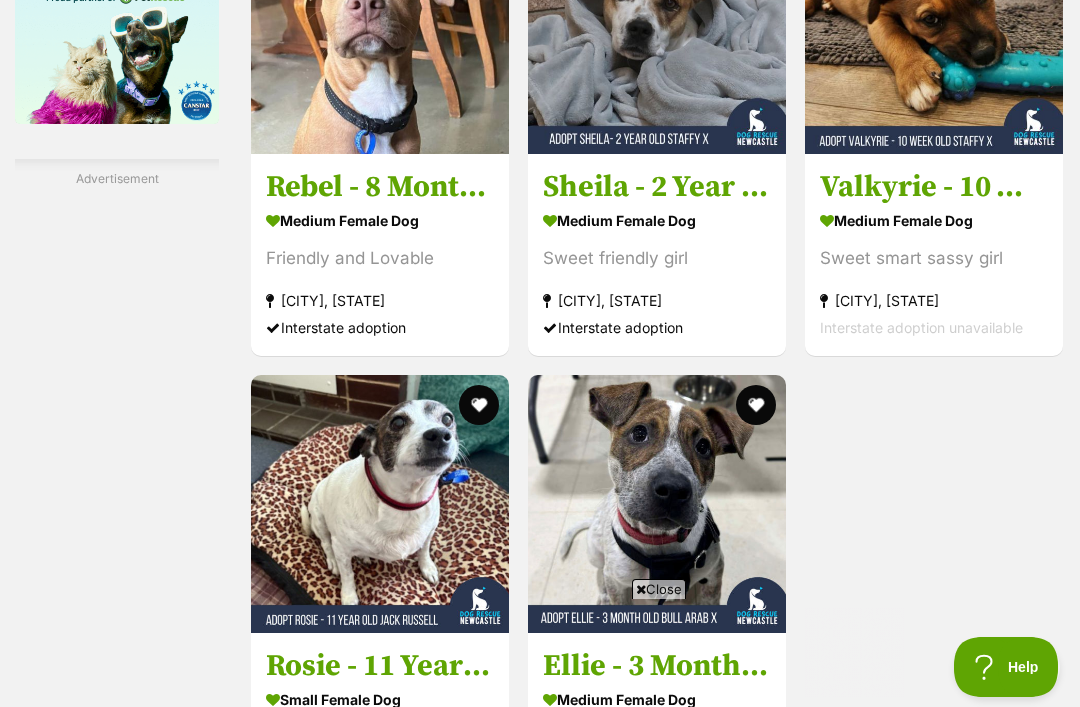 click at bounding box center (934, 25) 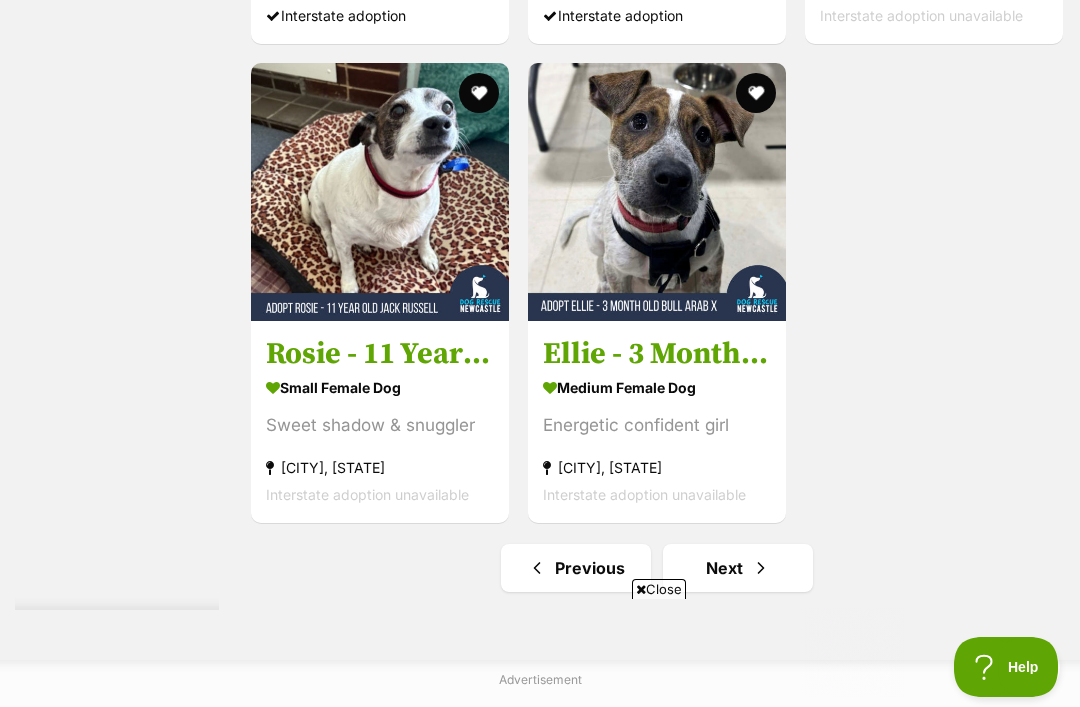 scroll, scrollTop: 0, scrollLeft: 0, axis: both 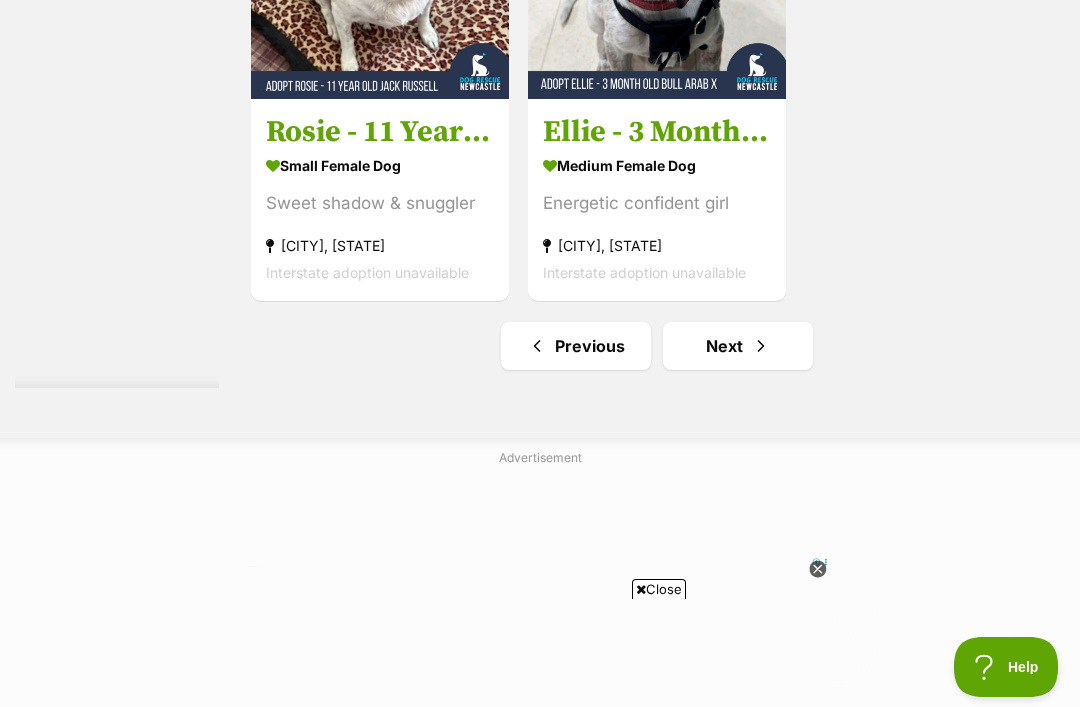 click on "Next" at bounding box center [738, 346] 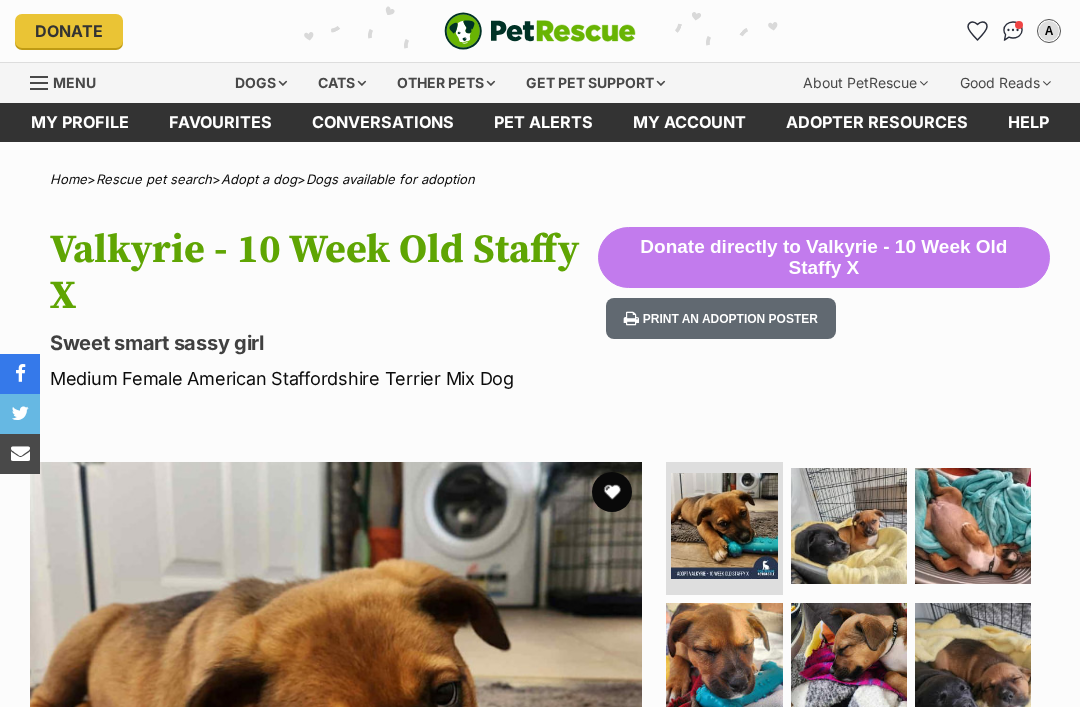 scroll, scrollTop: 0, scrollLeft: 0, axis: both 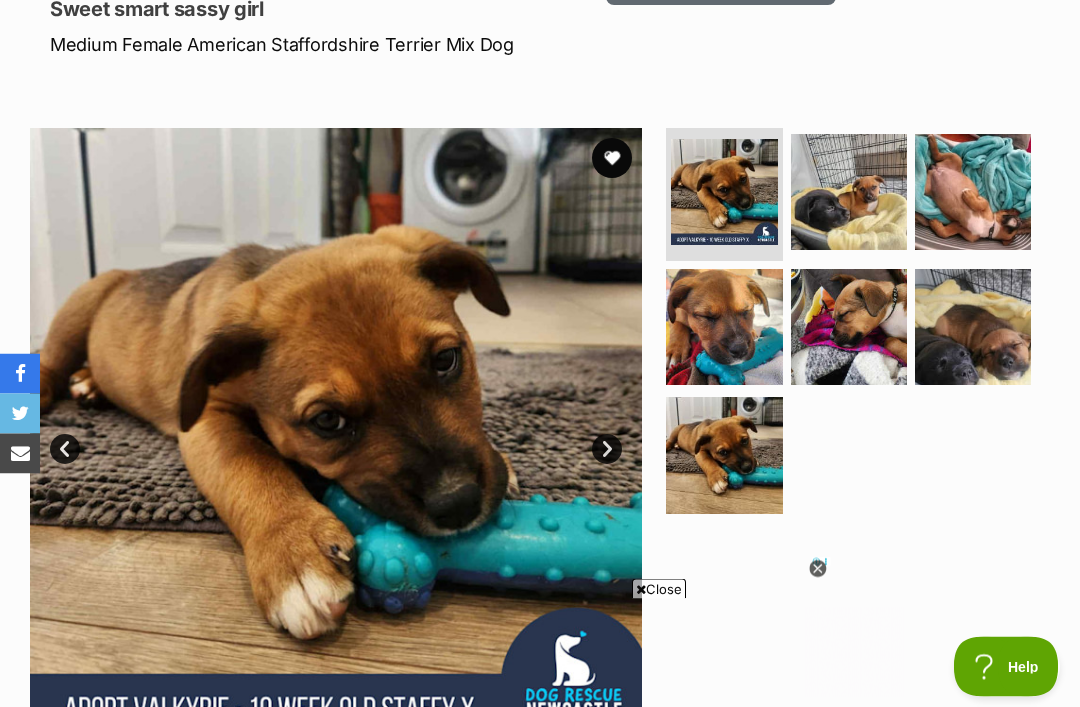 click 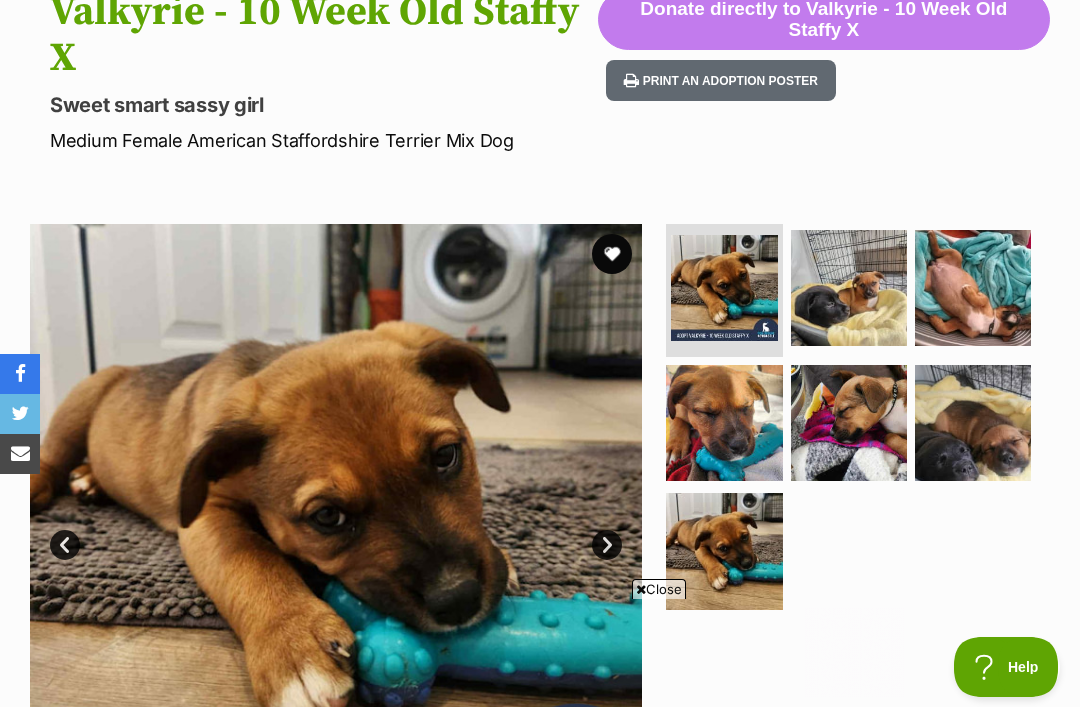 scroll, scrollTop: 242, scrollLeft: 0, axis: vertical 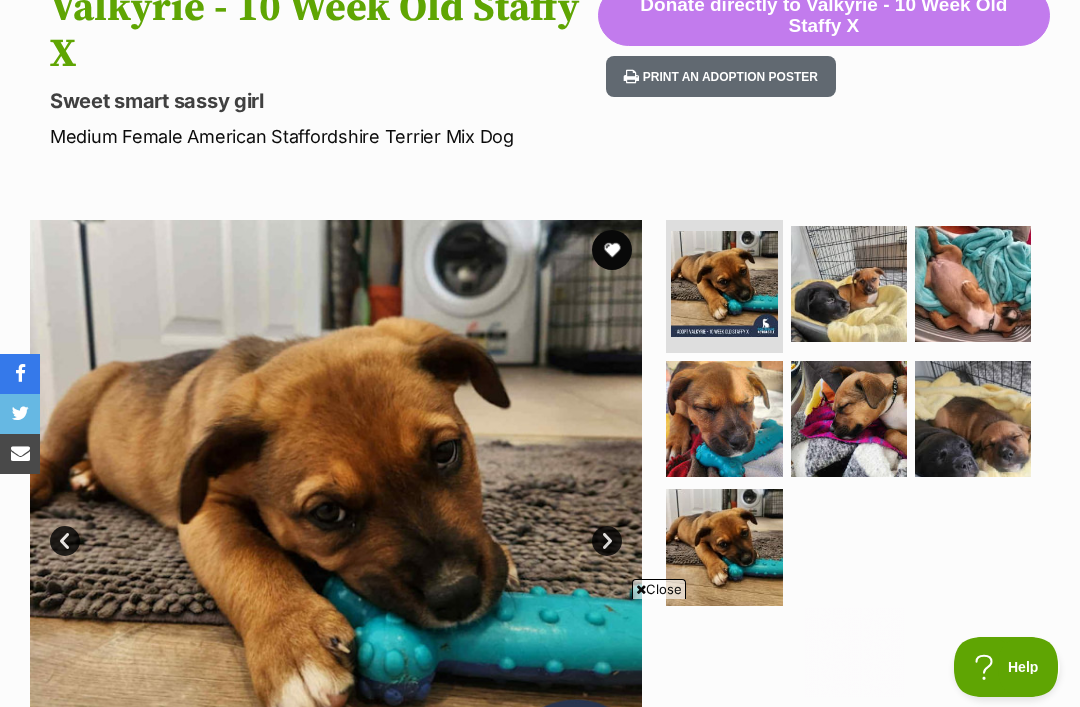 click at bounding box center [849, 284] 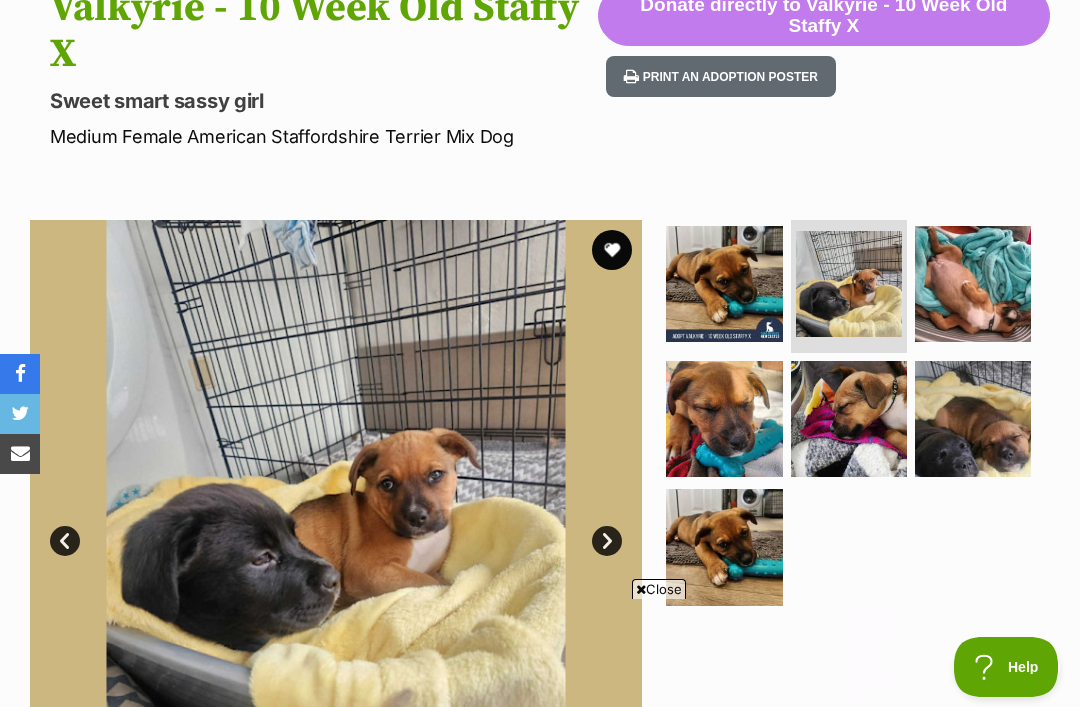 click at bounding box center [973, 284] 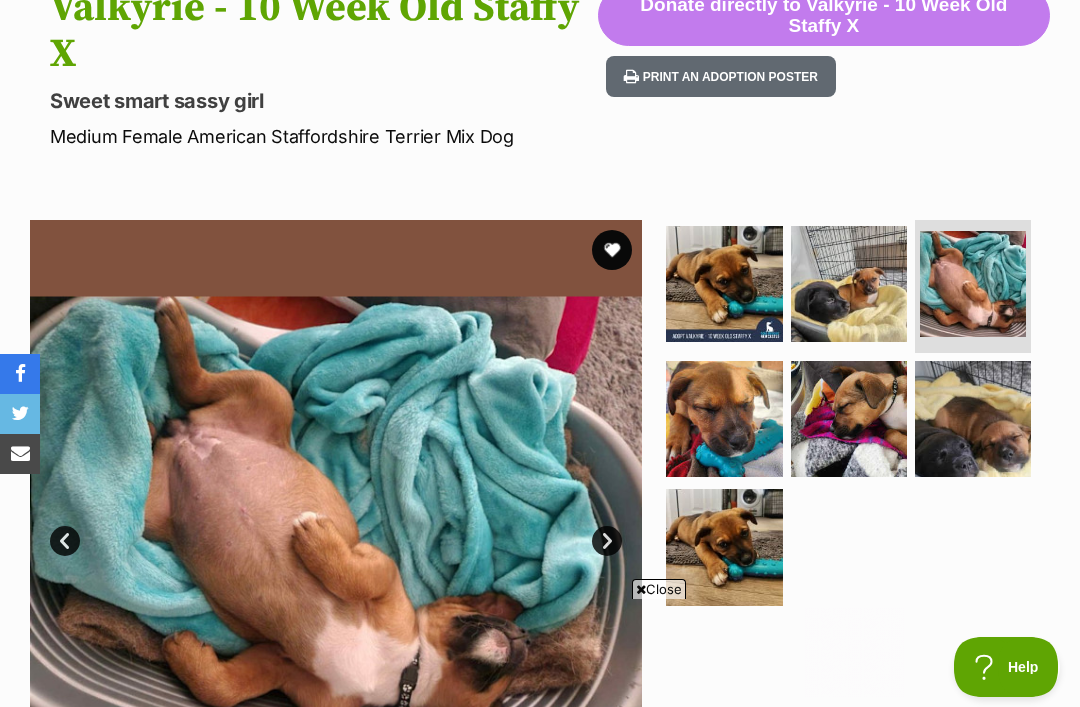 scroll, scrollTop: 0, scrollLeft: 0, axis: both 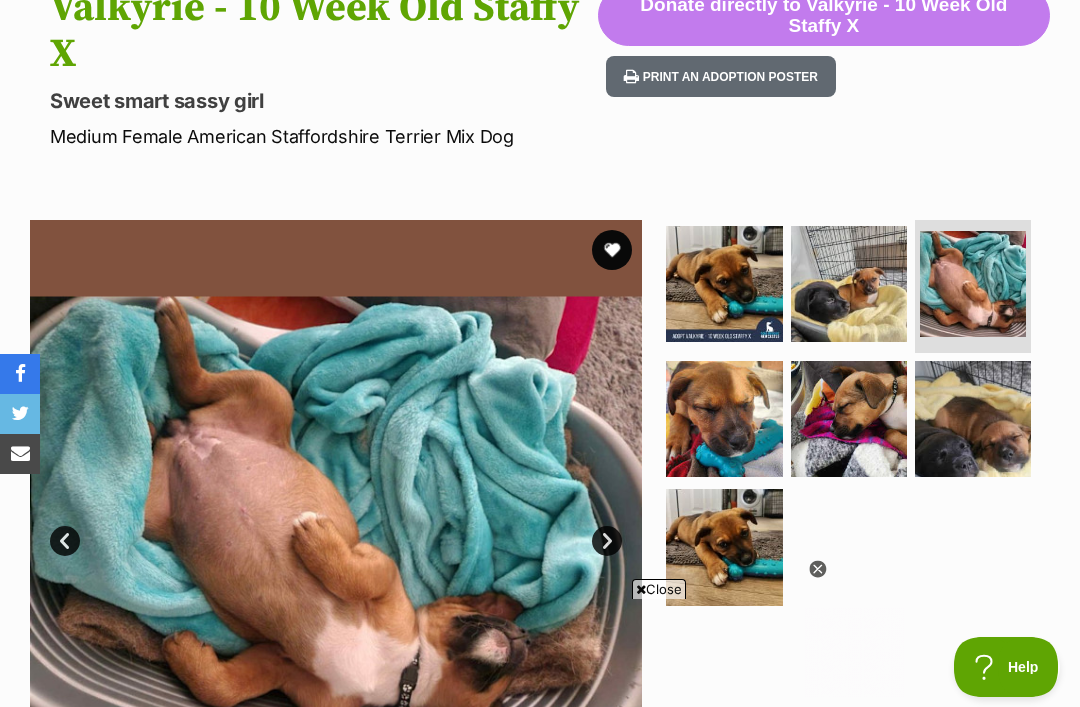 click at bounding box center (724, 419) 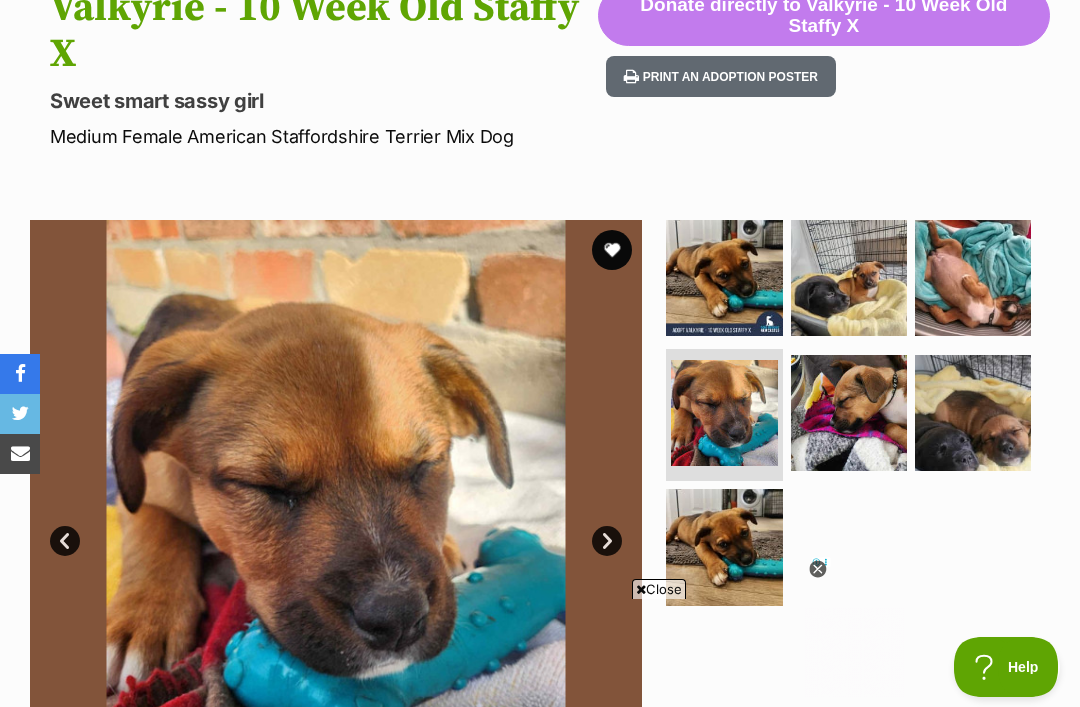 click at bounding box center [849, 413] 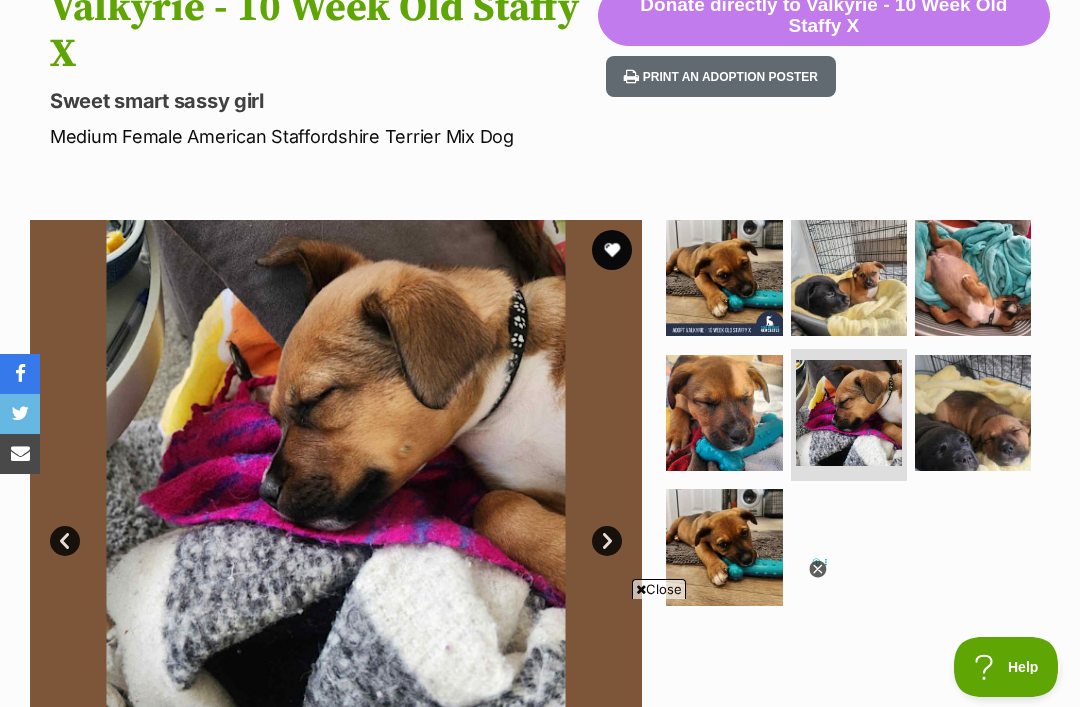 click 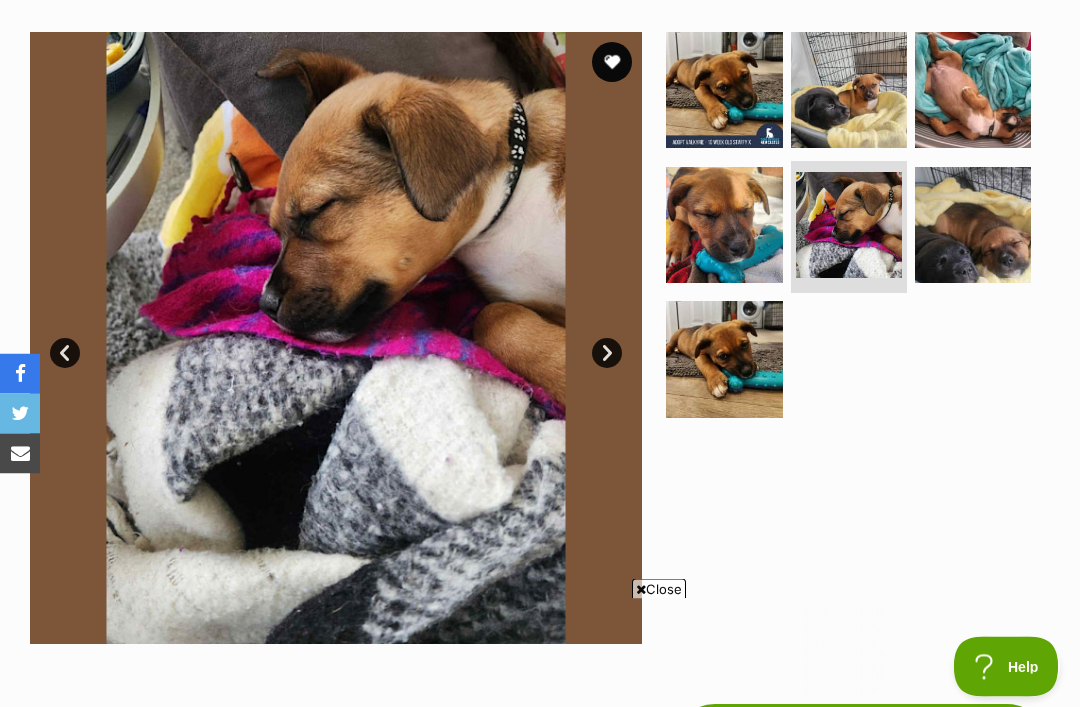scroll, scrollTop: 430, scrollLeft: 0, axis: vertical 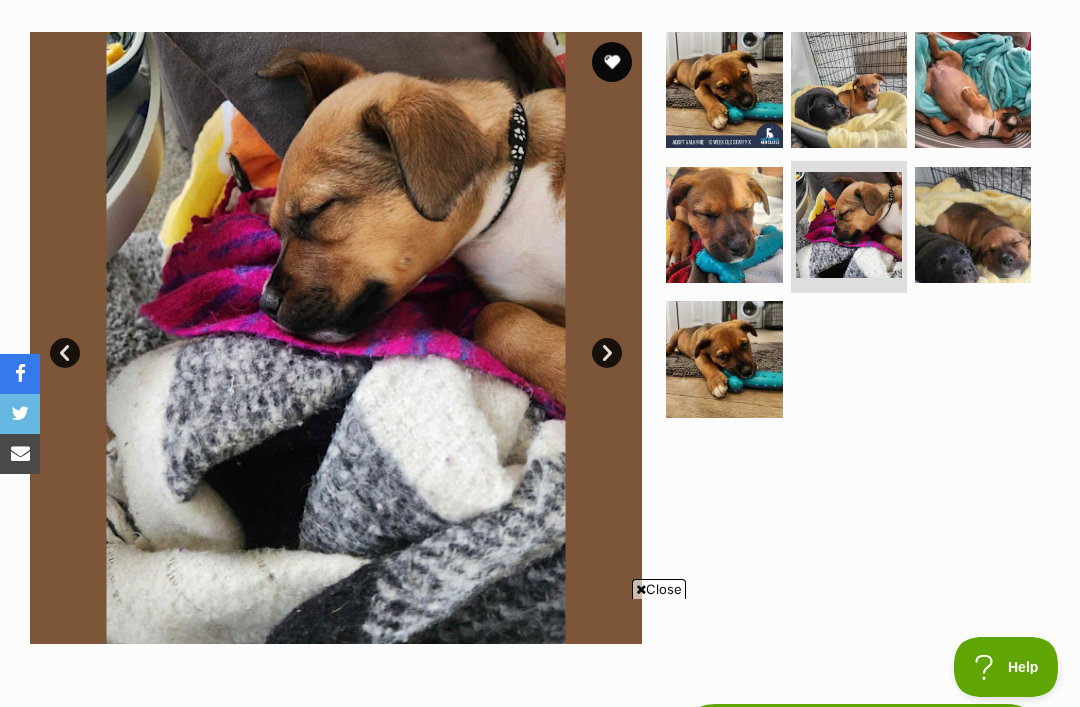 click at bounding box center [973, 225] 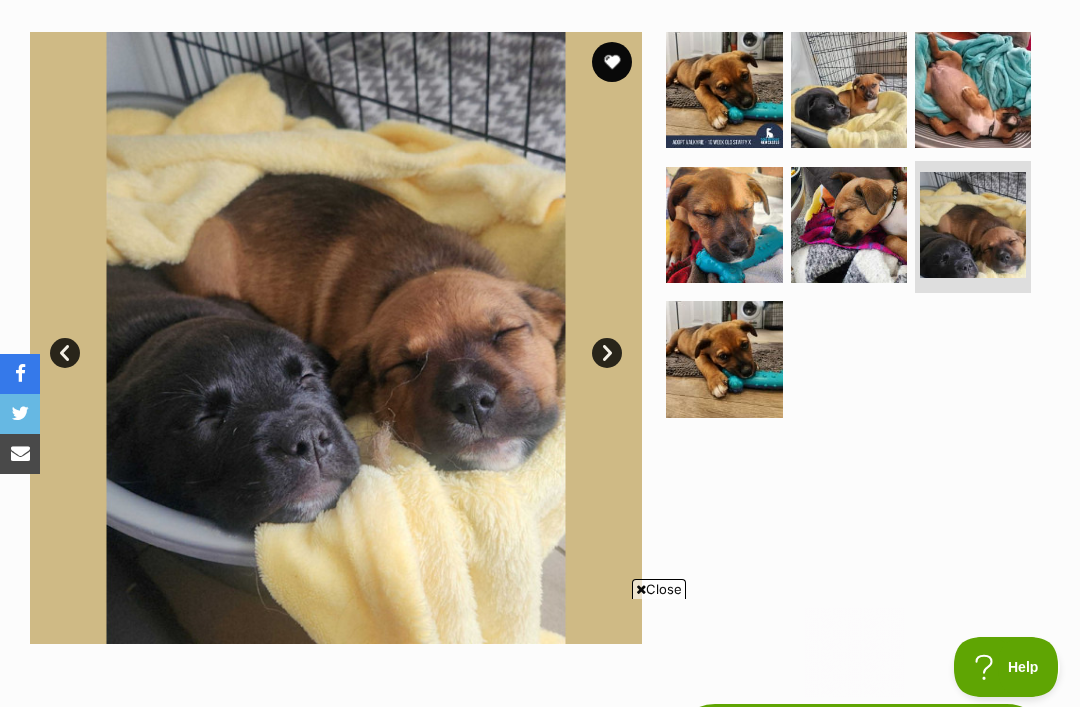 click at bounding box center (724, 359) 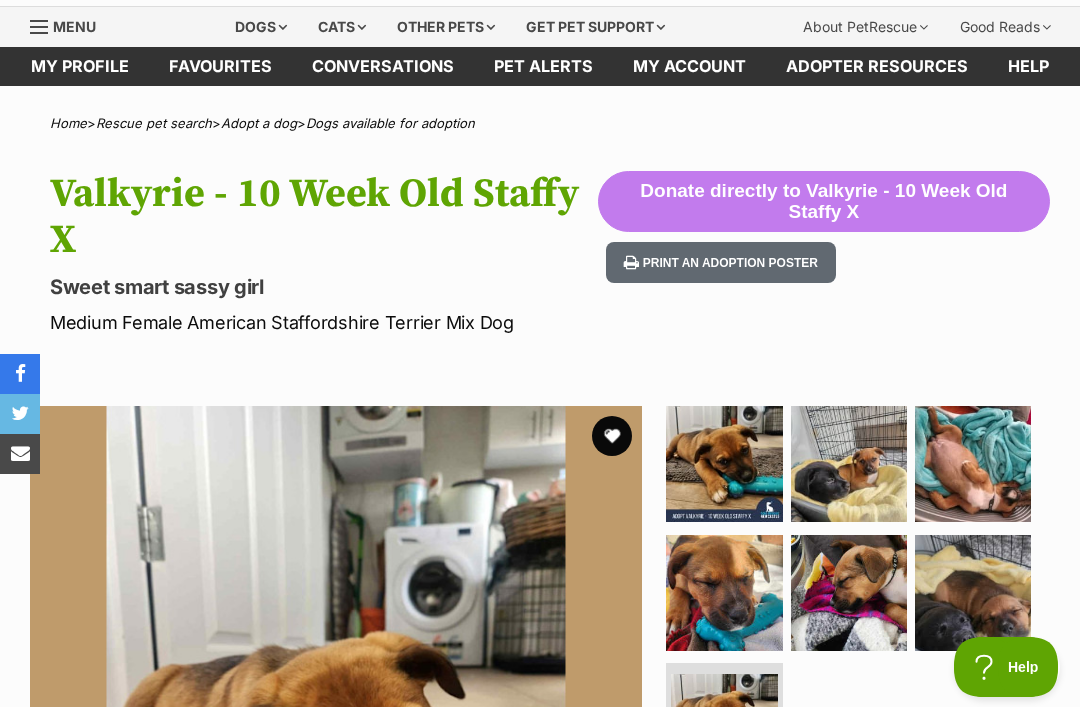 scroll, scrollTop: 0, scrollLeft: 0, axis: both 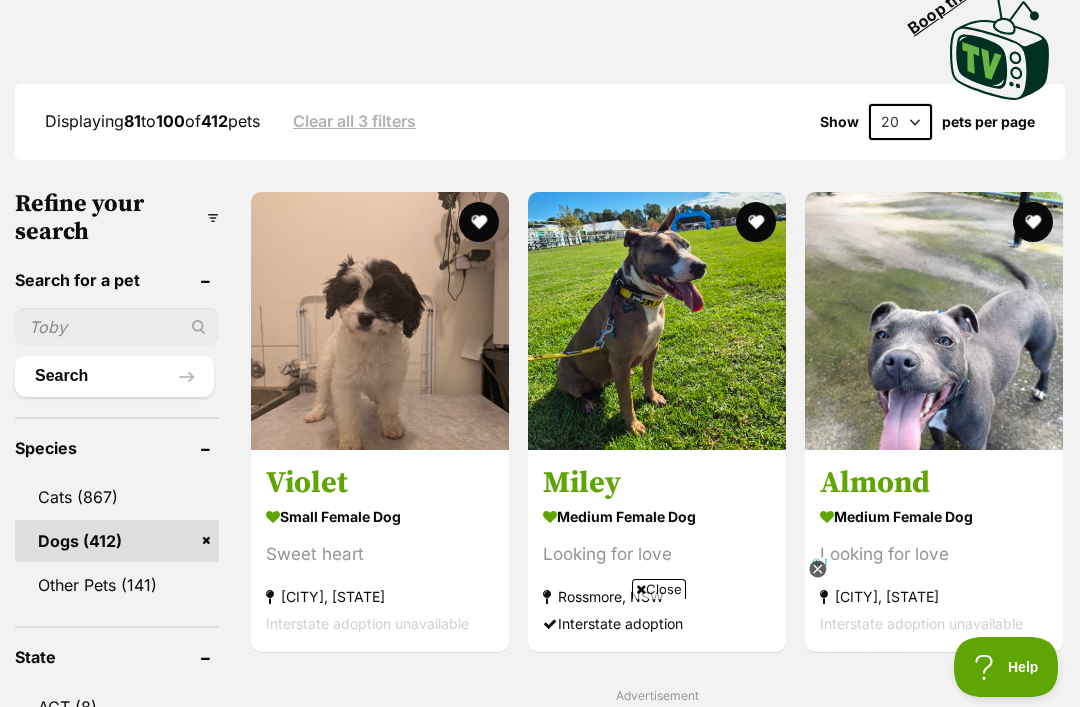 click at bounding box center [380, 321] 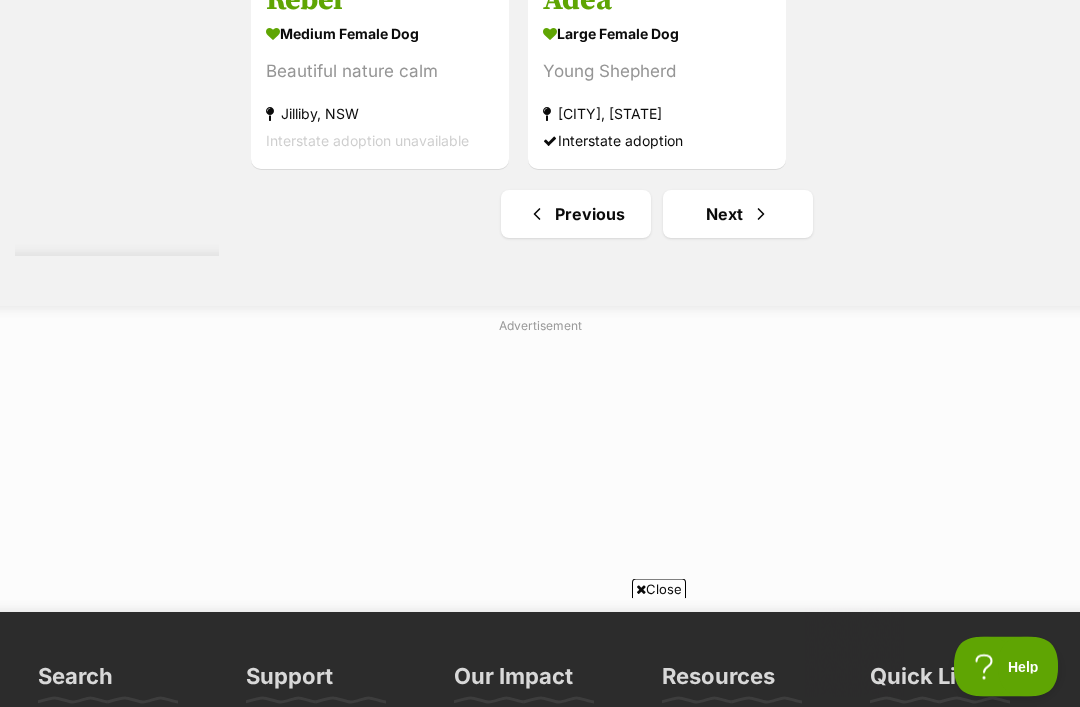 scroll, scrollTop: 3998, scrollLeft: 0, axis: vertical 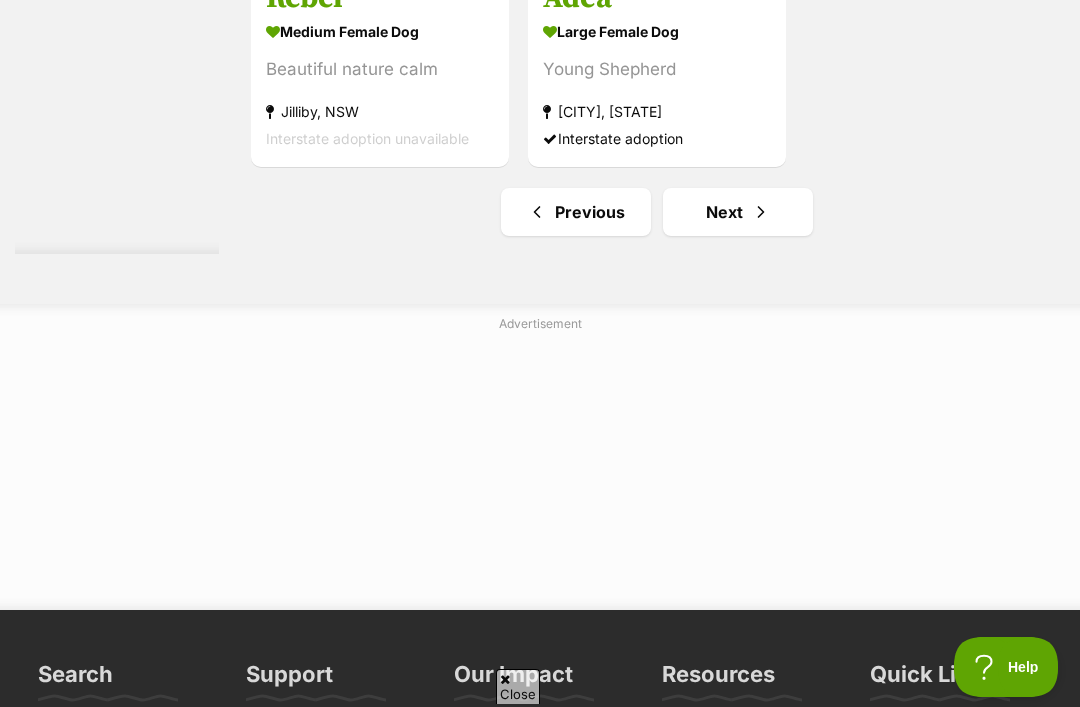 click on "Next" at bounding box center (738, 212) 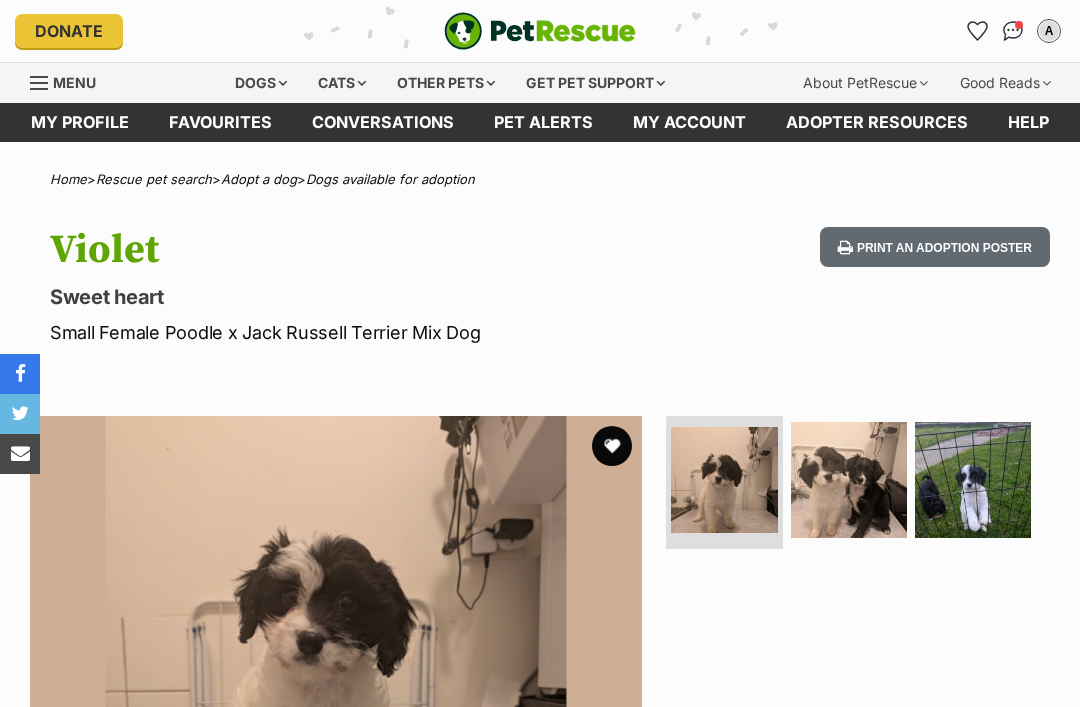 scroll, scrollTop: 0, scrollLeft: 0, axis: both 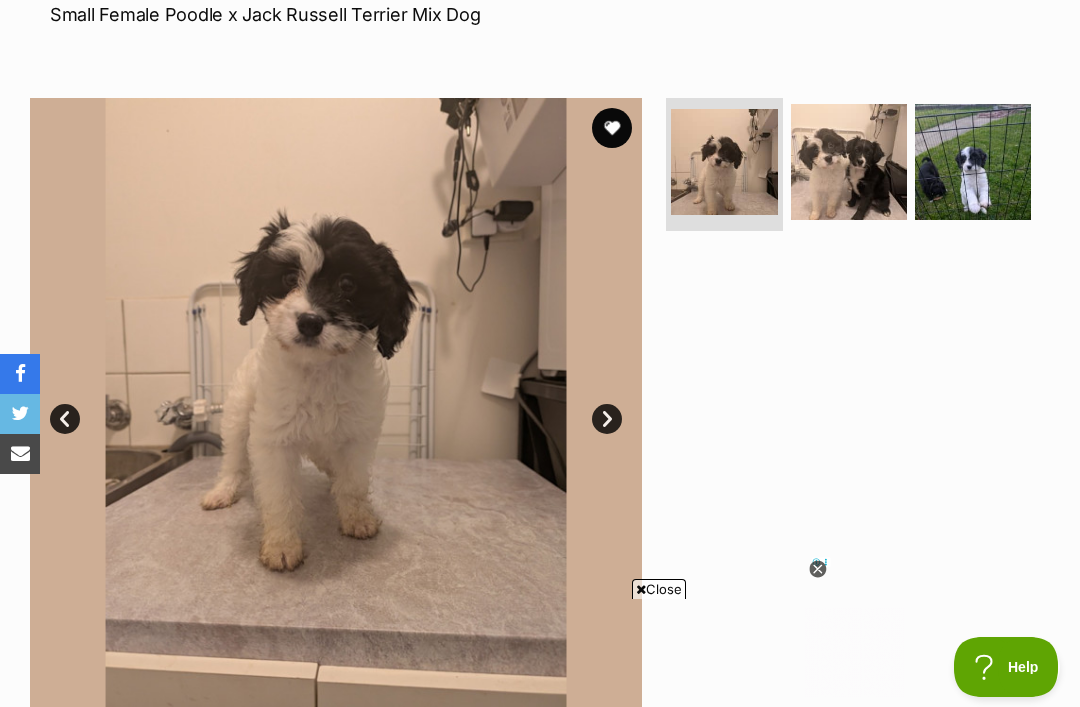 click 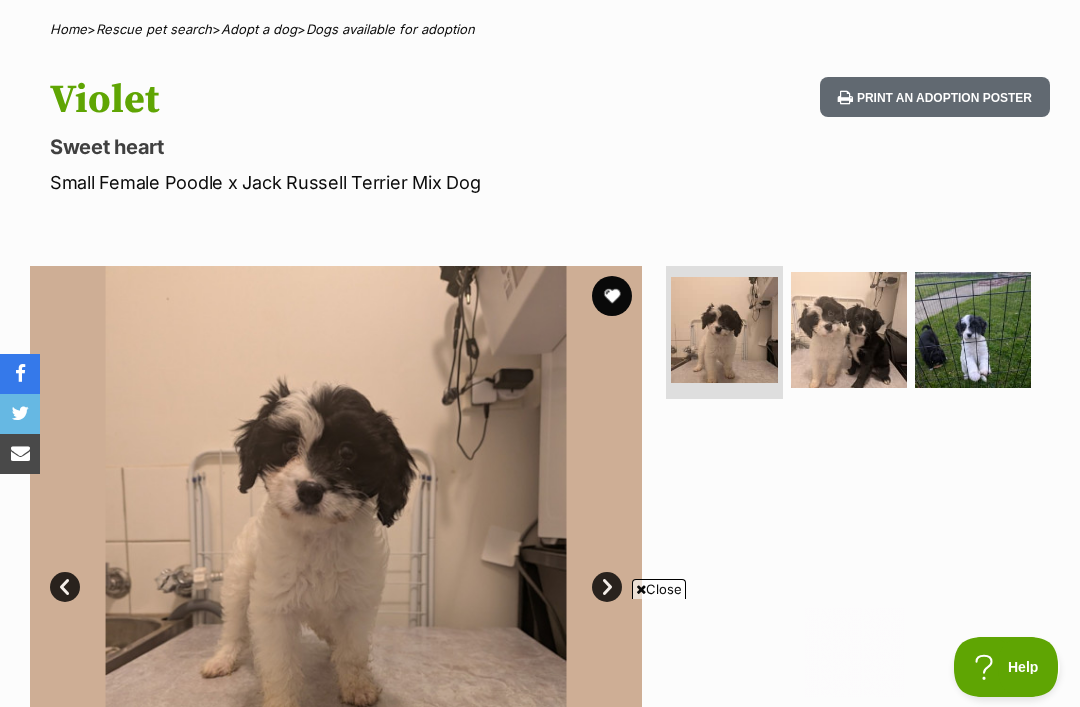 scroll, scrollTop: 0, scrollLeft: 0, axis: both 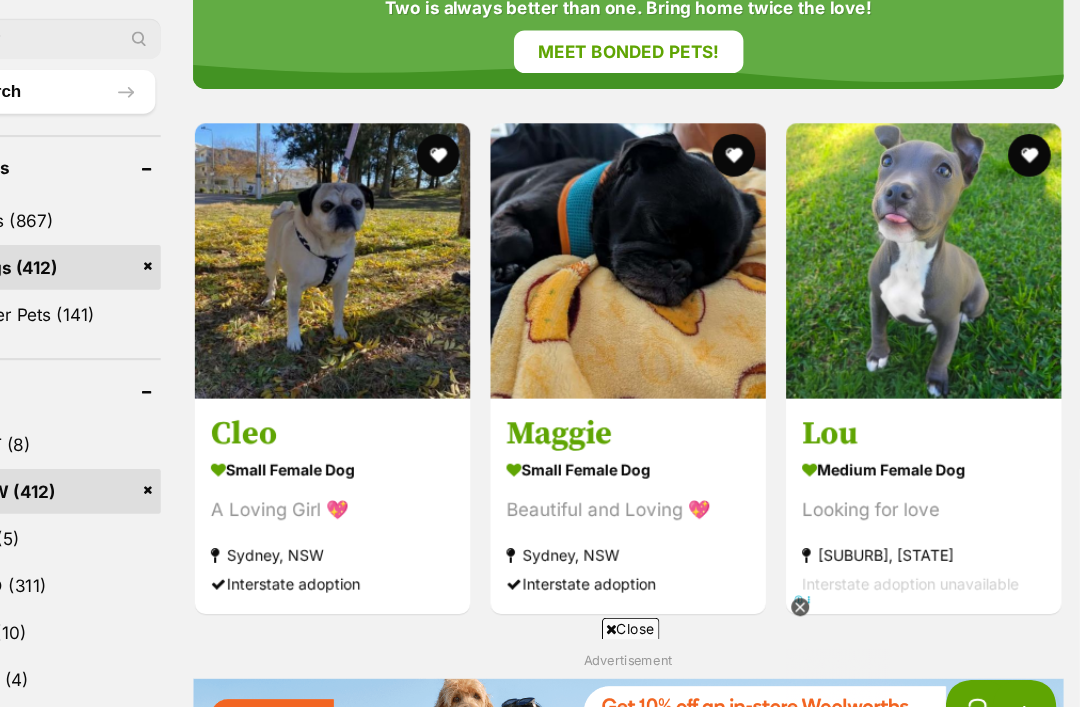 click 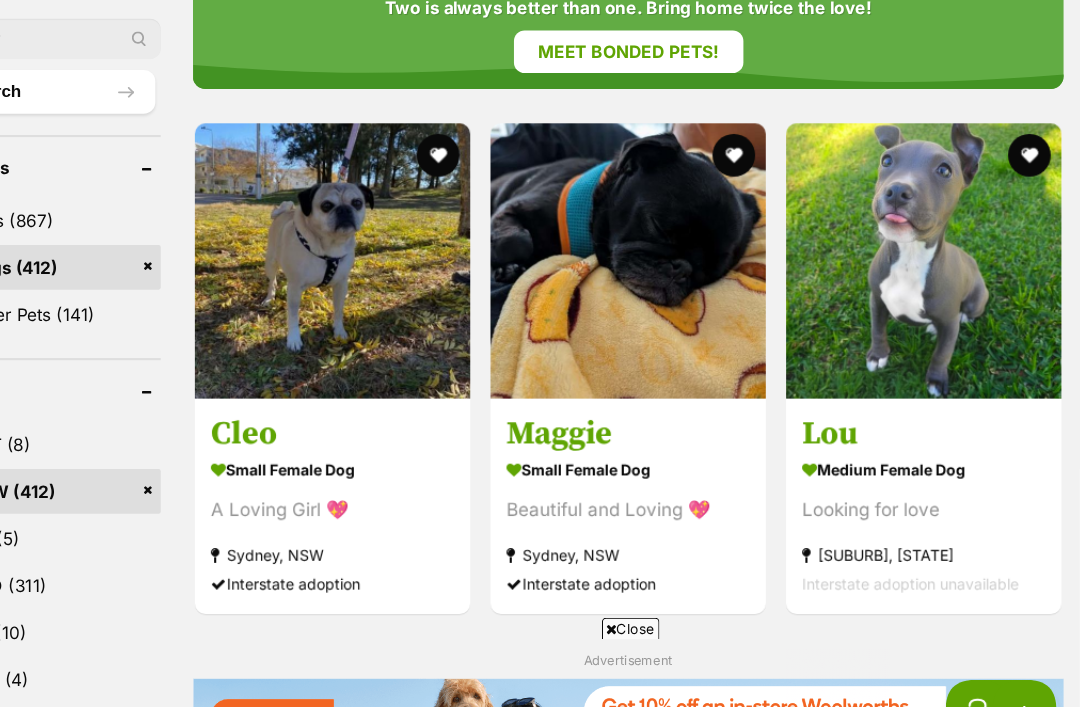 click on "Lou
medium female Dog
Looking for love
Holsworthy, NSW
Interstate adoption unavailable" at bounding box center (934, 474) 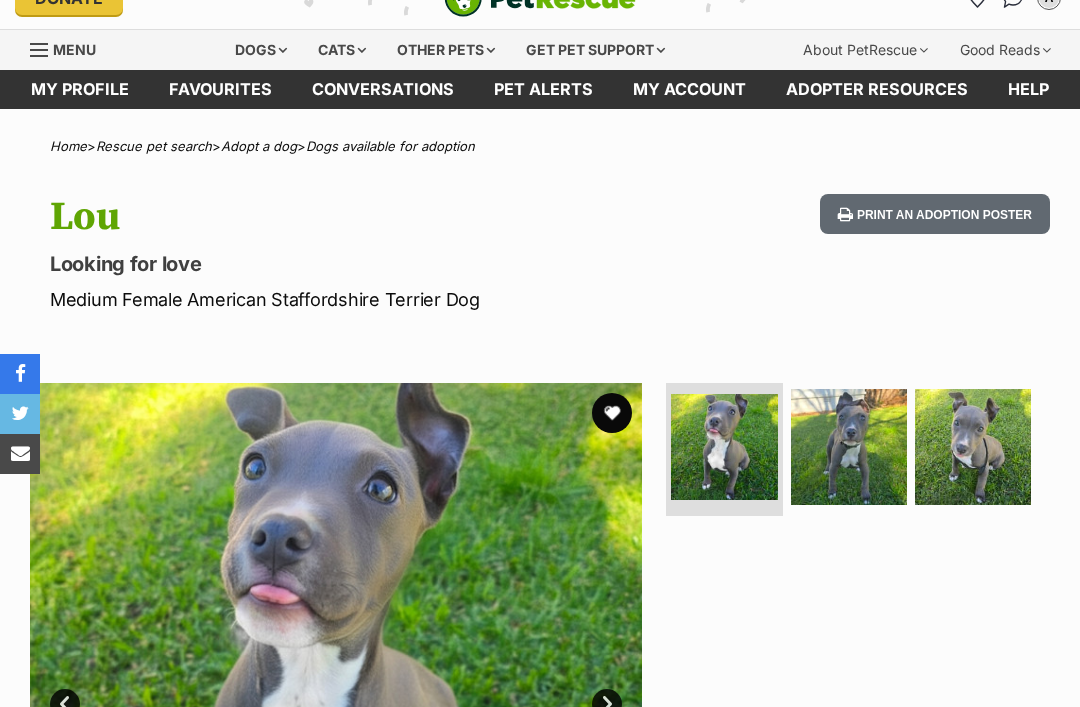 scroll, scrollTop: 27, scrollLeft: 0, axis: vertical 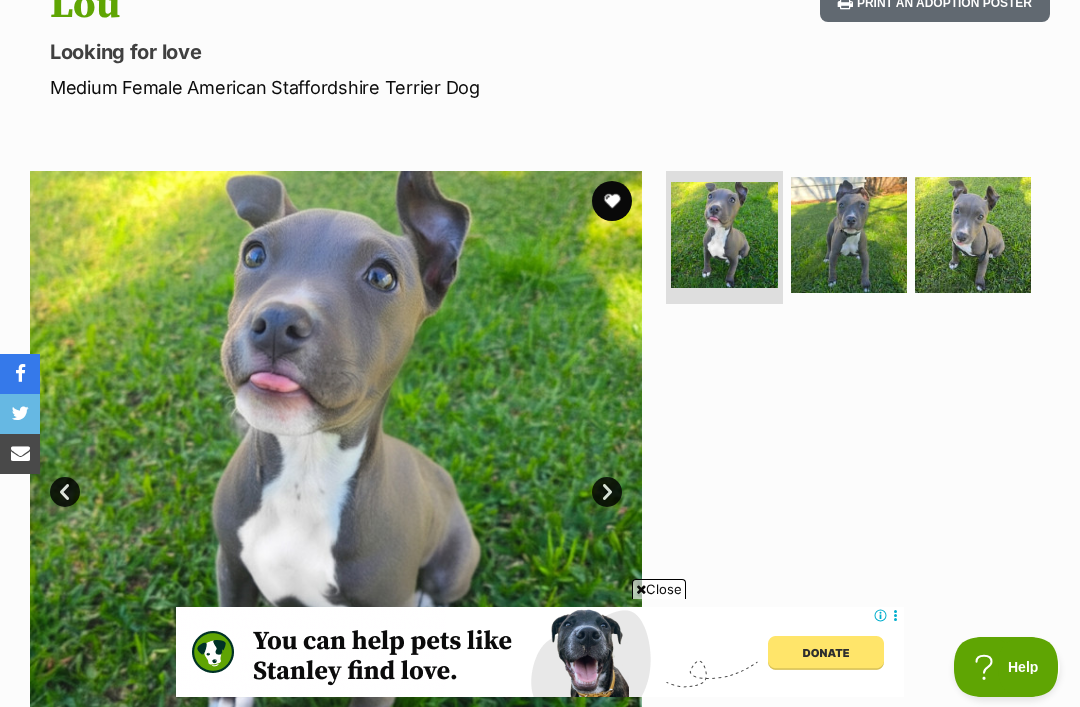 click at bounding box center (849, 235) 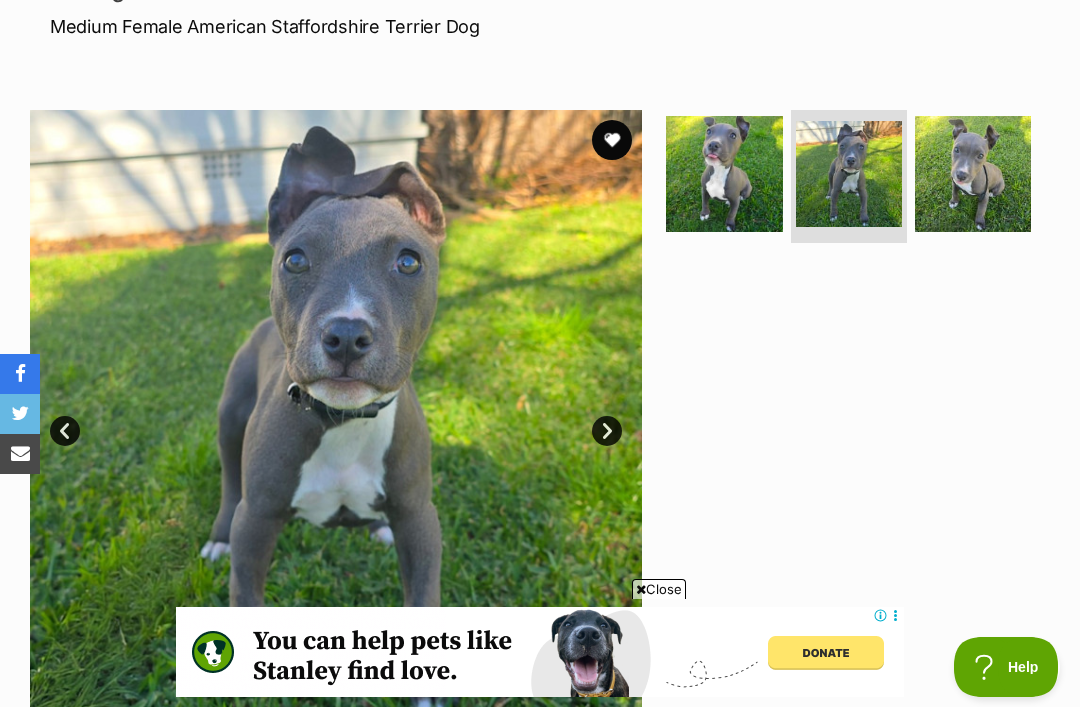 scroll, scrollTop: 309, scrollLeft: 0, axis: vertical 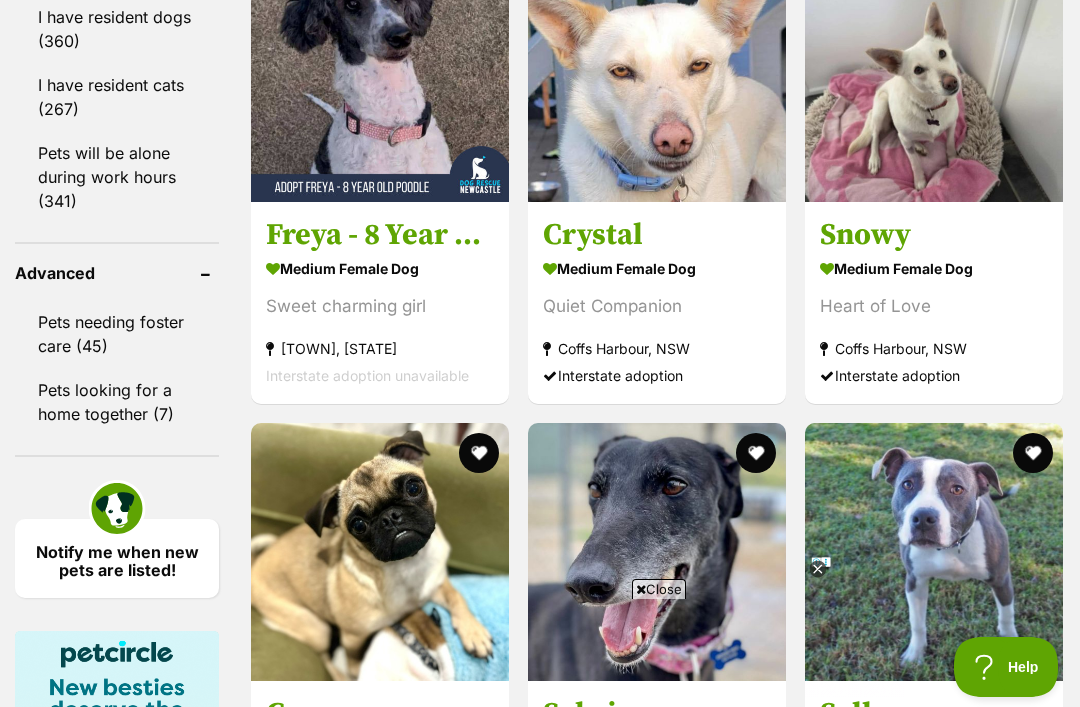 click 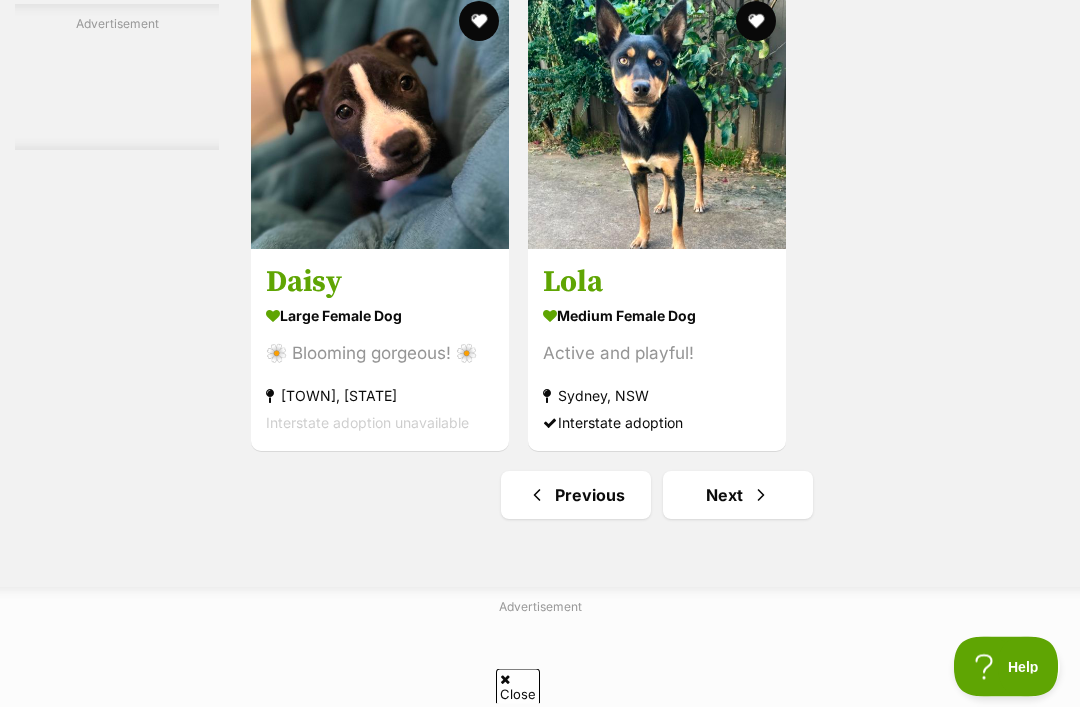 scroll, scrollTop: 3930, scrollLeft: 0, axis: vertical 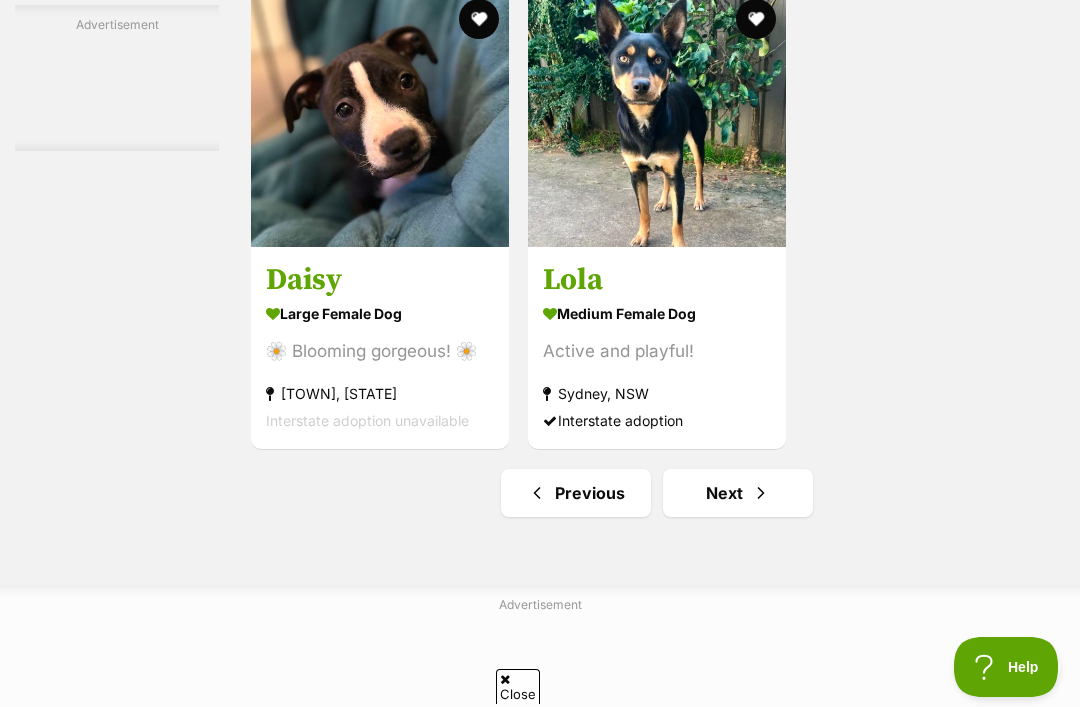 click on "Next" at bounding box center (738, 493) 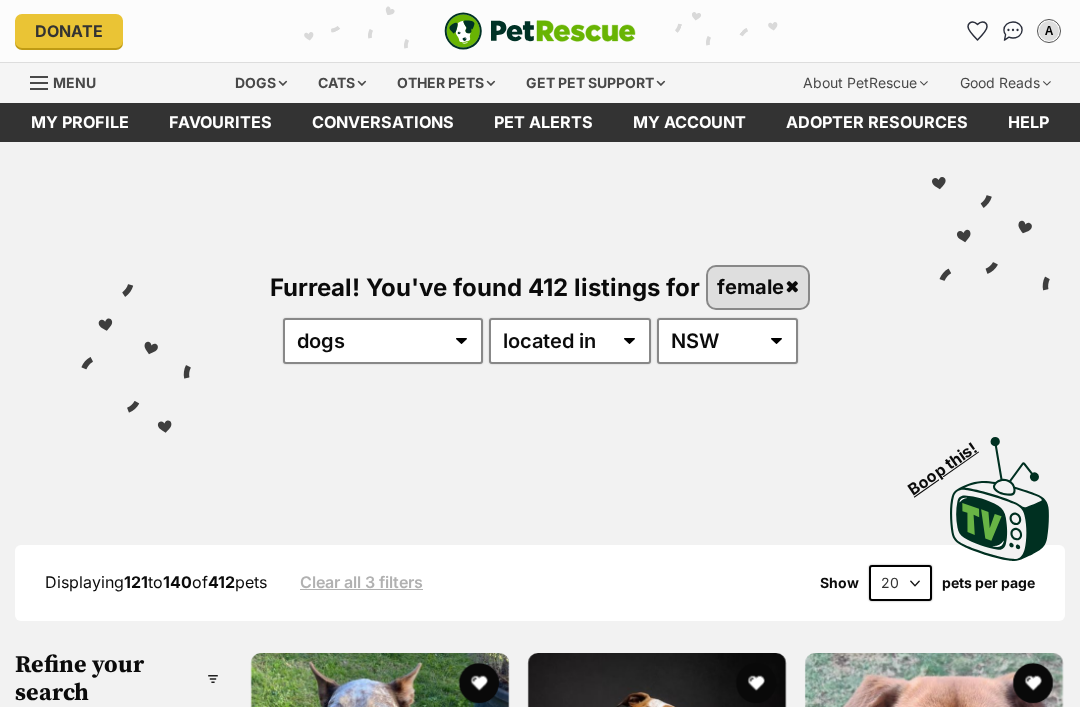 scroll, scrollTop: 0, scrollLeft: 0, axis: both 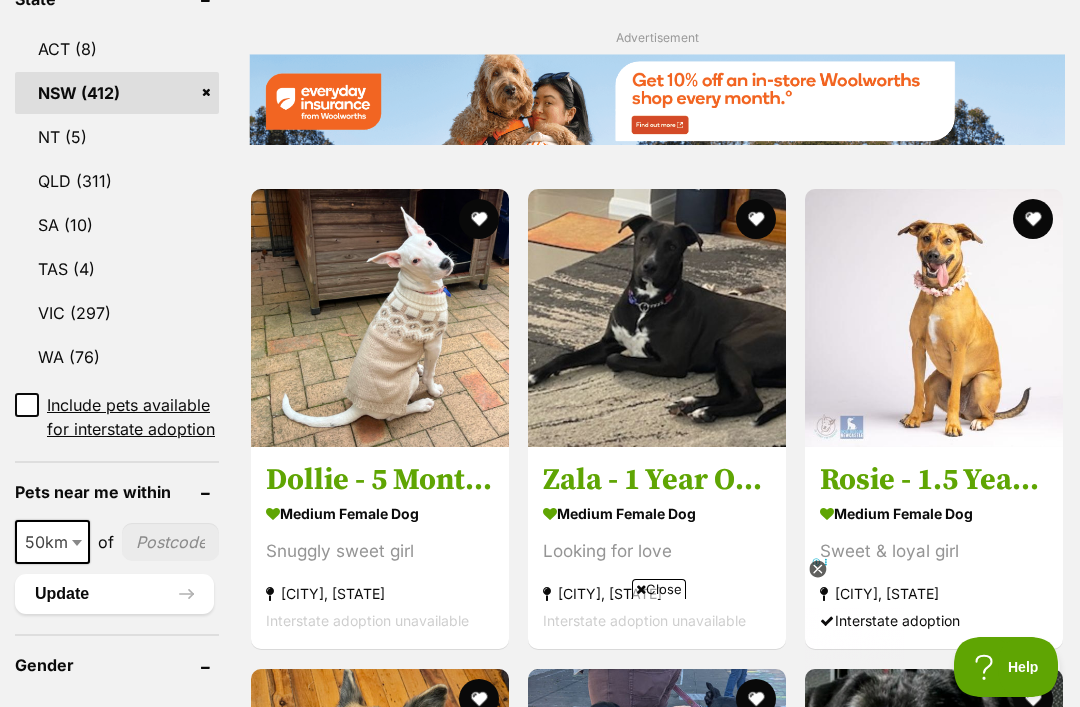 click on "[CITY], [STATE]" at bounding box center [934, 594] 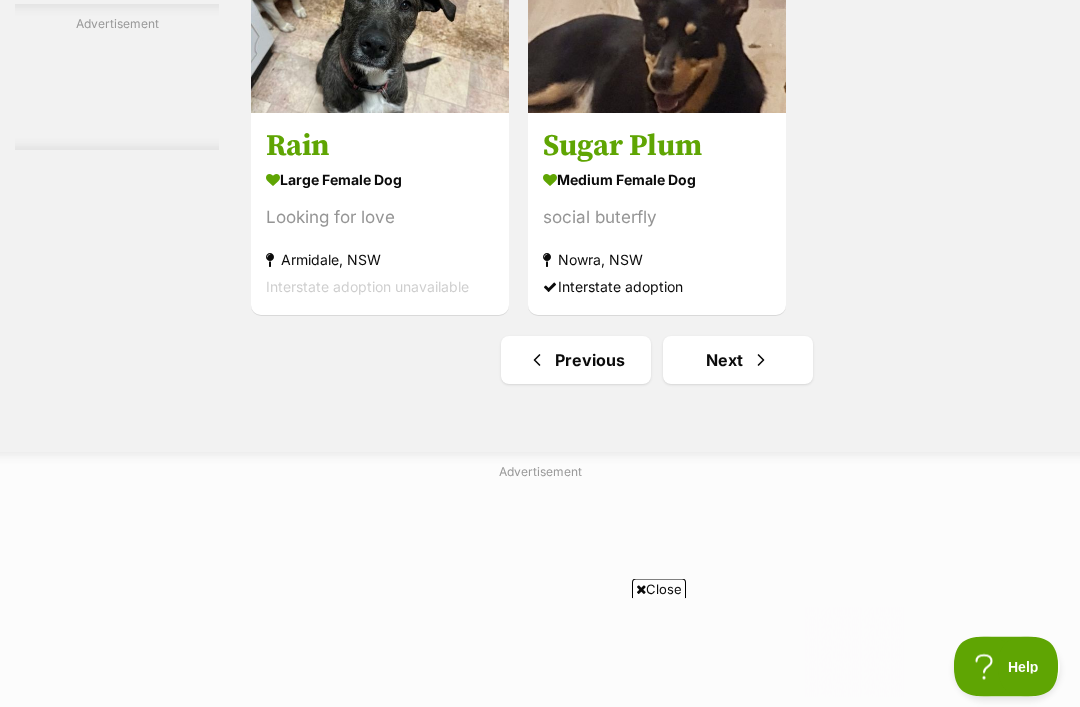 scroll, scrollTop: 3850, scrollLeft: 0, axis: vertical 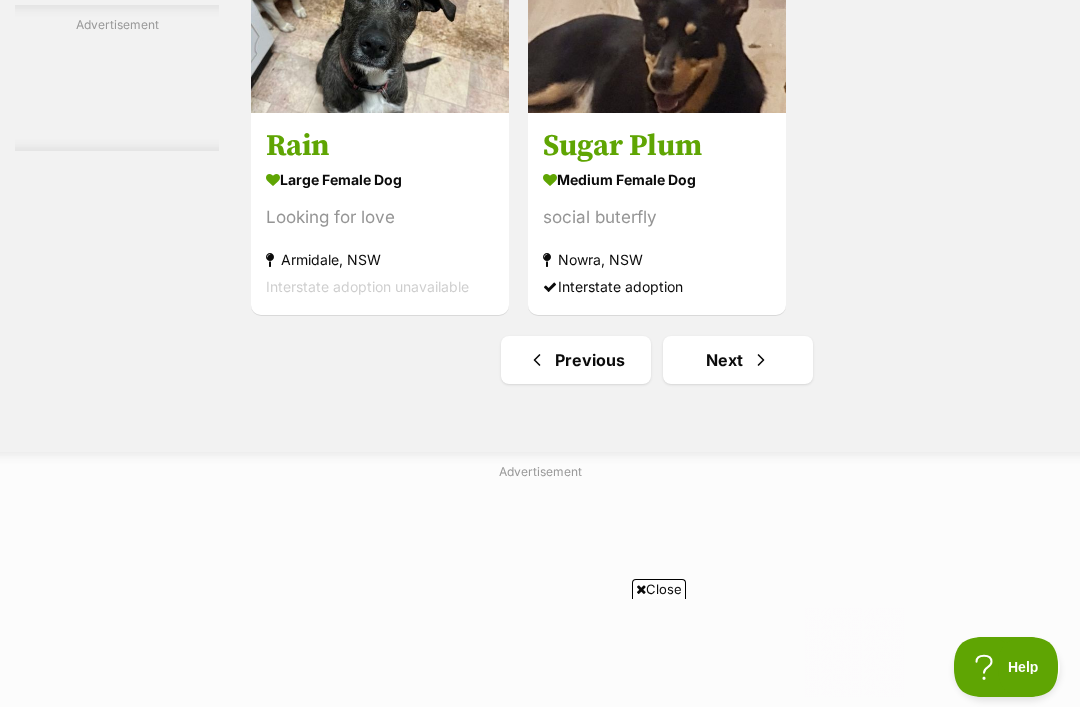 click on "Next" at bounding box center (738, 360) 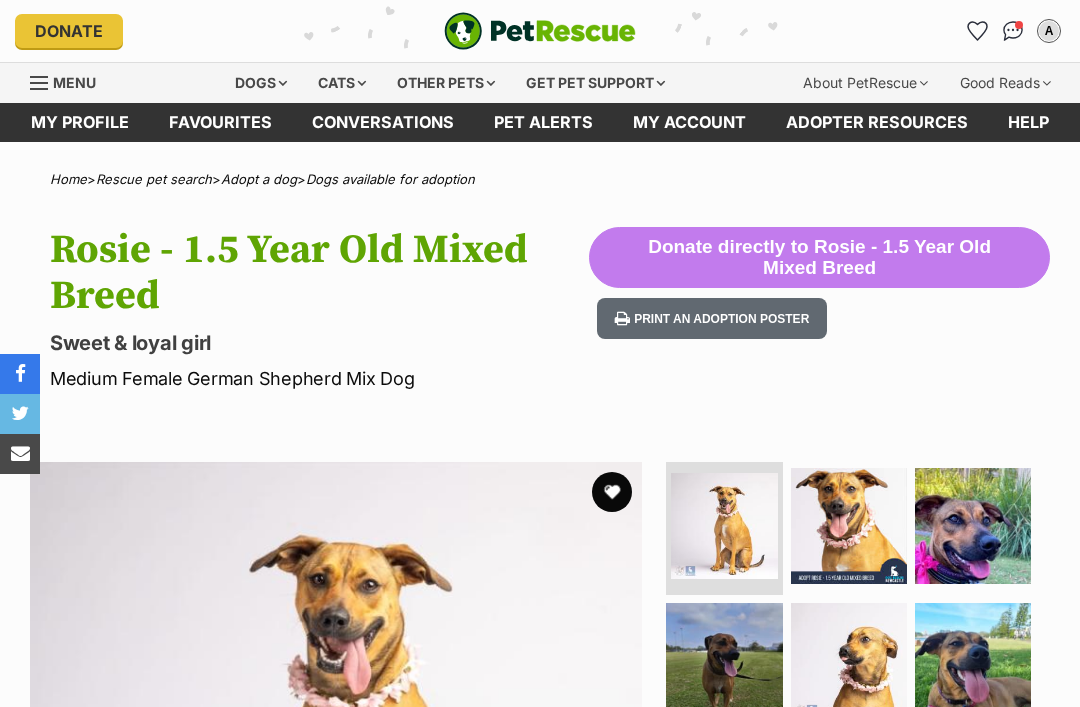 scroll, scrollTop: 704, scrollLeft: 0, axis: vertical 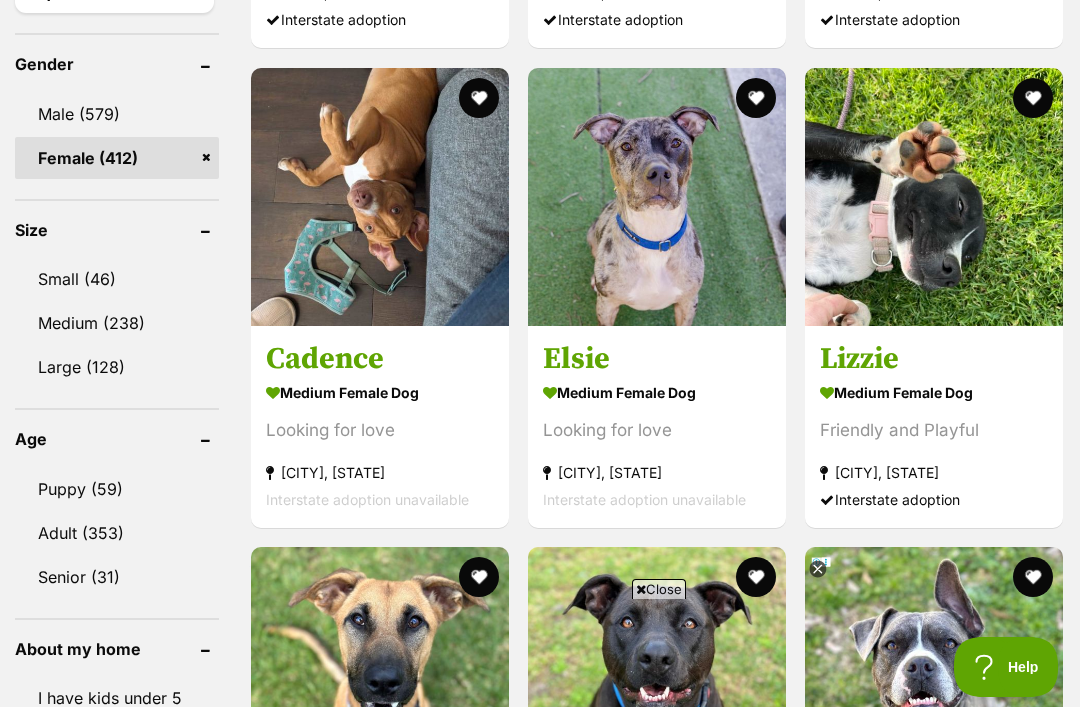 click 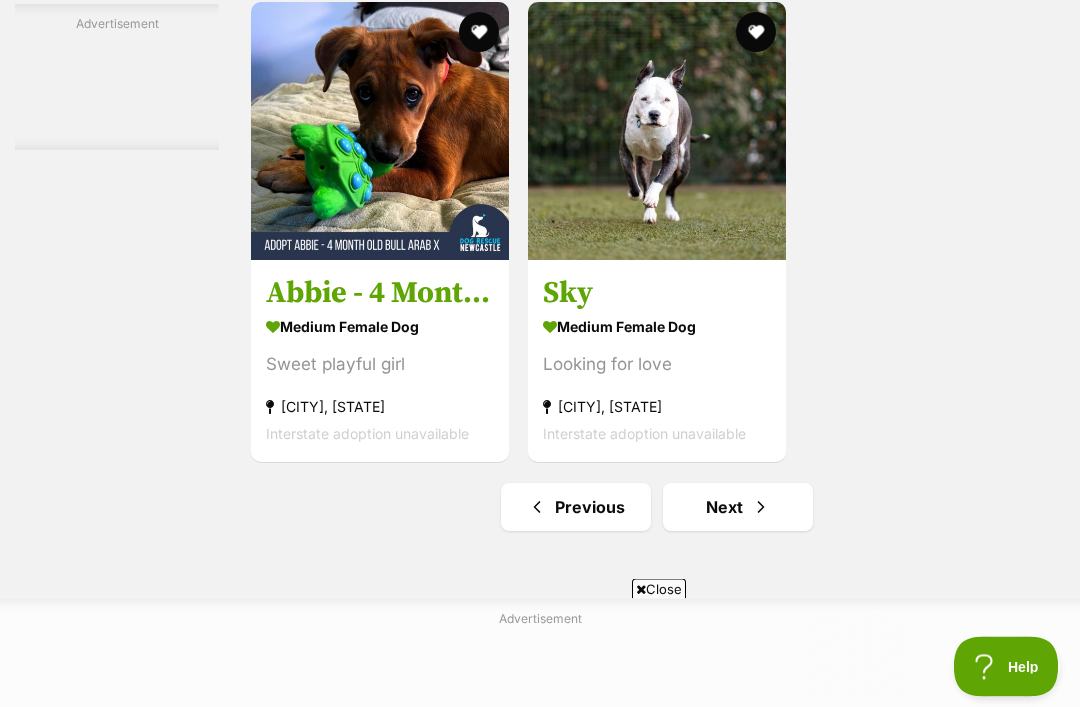 scroll, scrollTop: 3703, scrollLeft: 0, axis: vertical 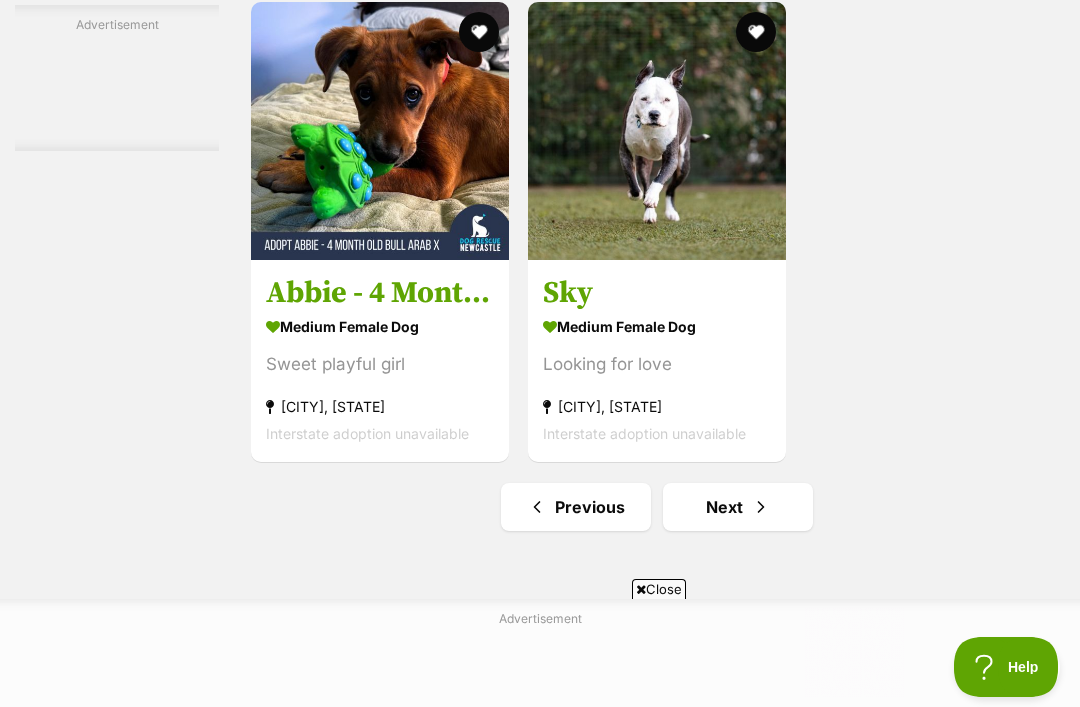 click on "Next" at bounding box center (738, 507) 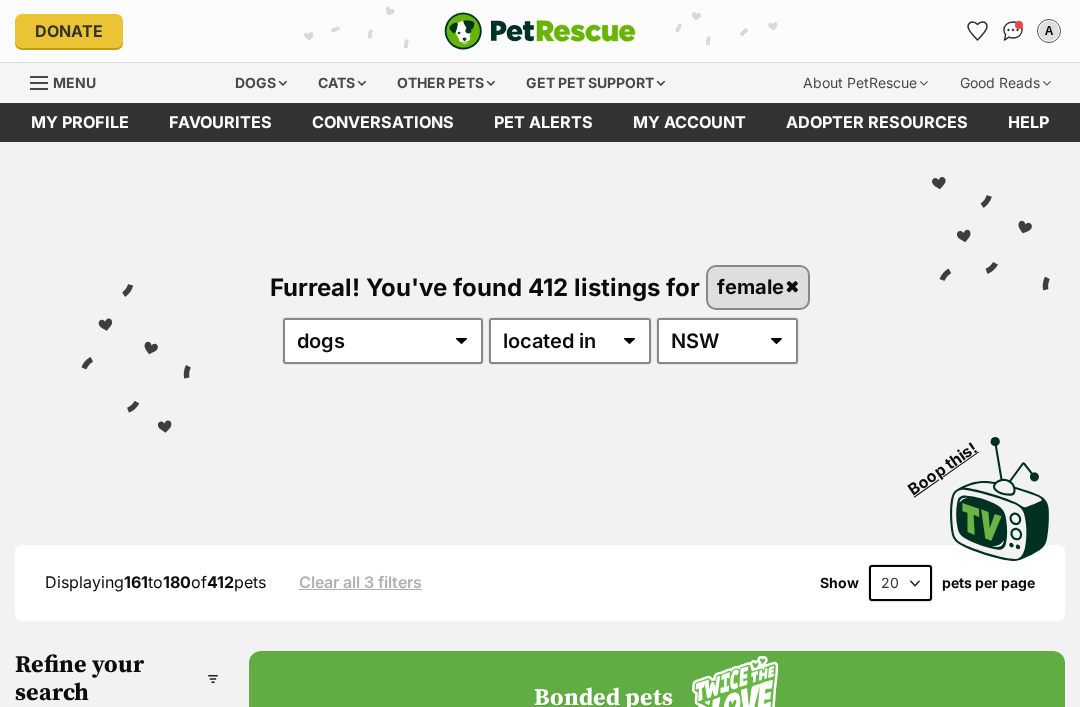 scroll, scrollTop: 257, scrollLeft: 0, axis: vertical 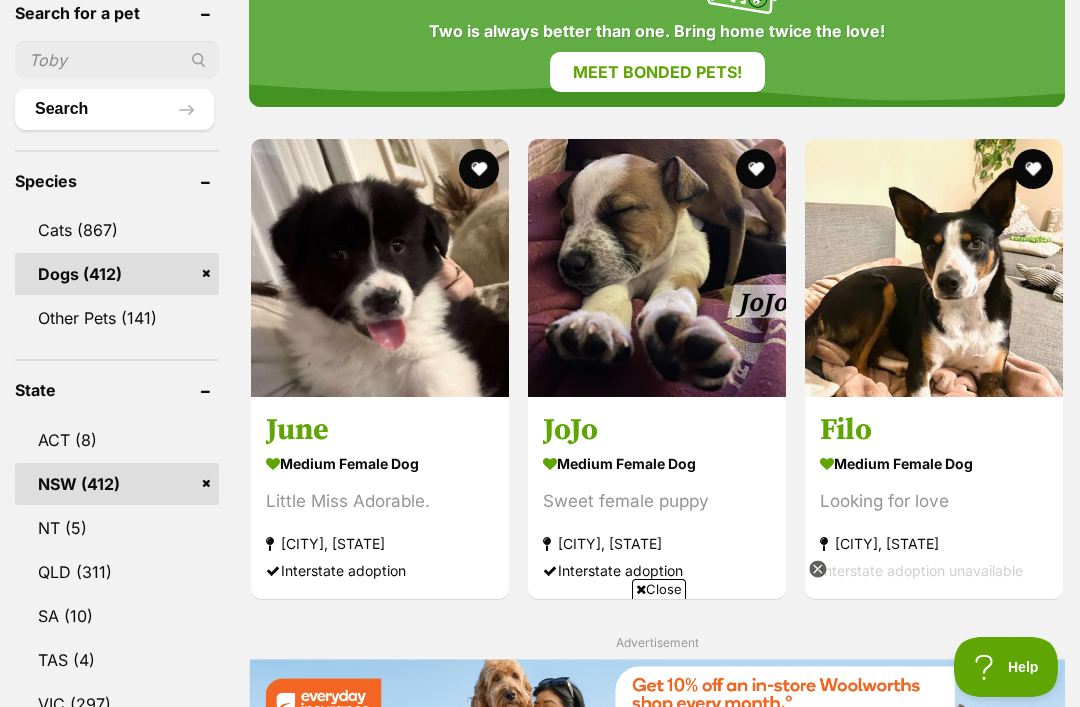 click at bounding box center [380, 268] 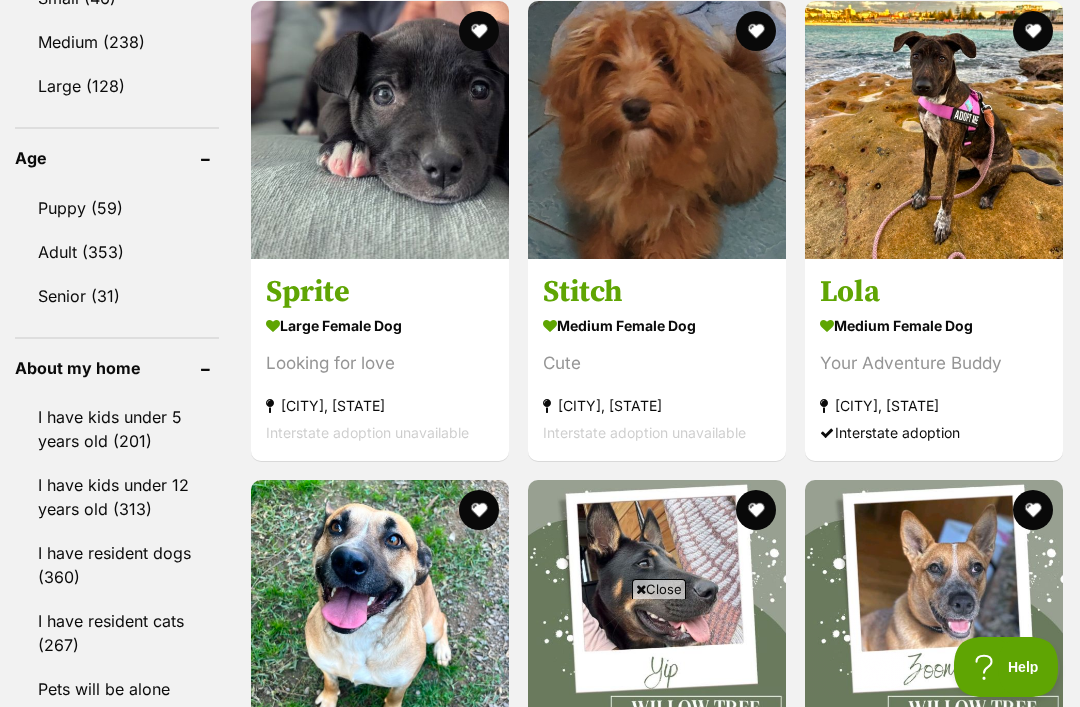 scroll, scrollTop: 1999, scrollLeft: 0, axis: vertical 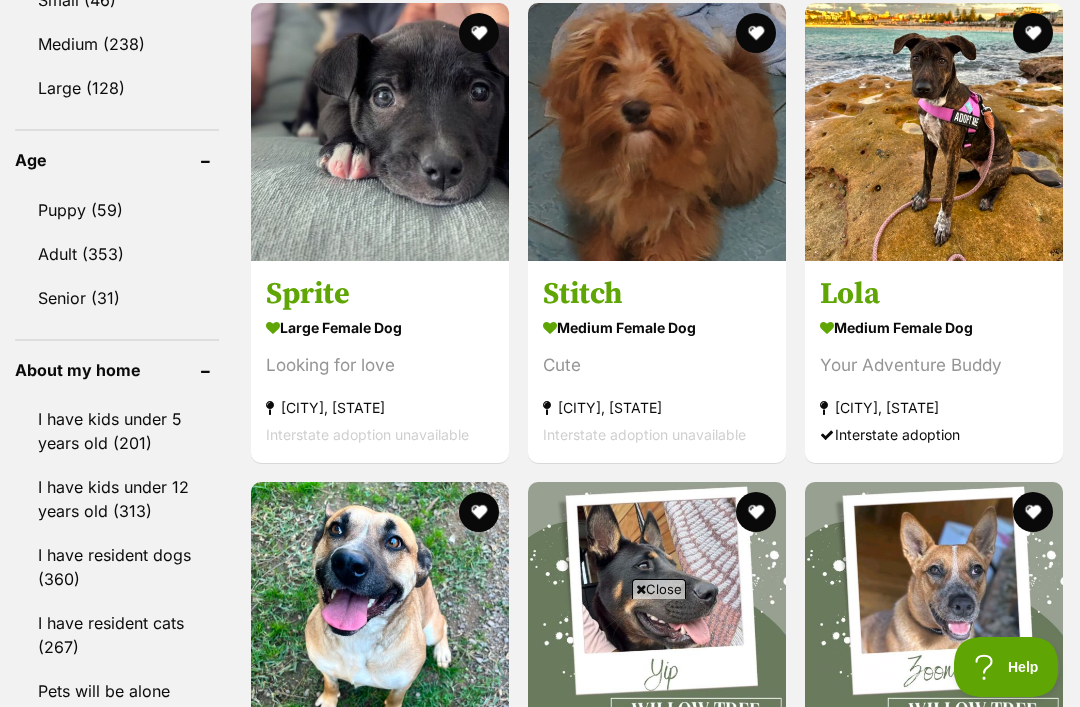 click at bounding box center [657, 132] 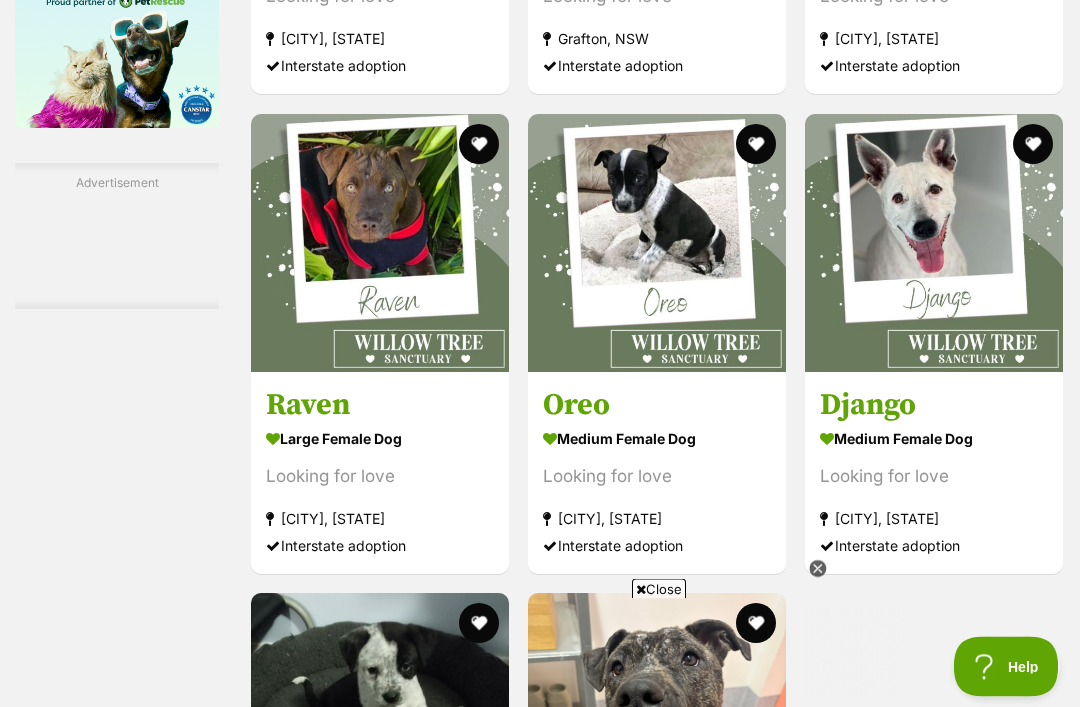 scroll, scrollTop: 3635, scrollLeft: 0, axis: vertical 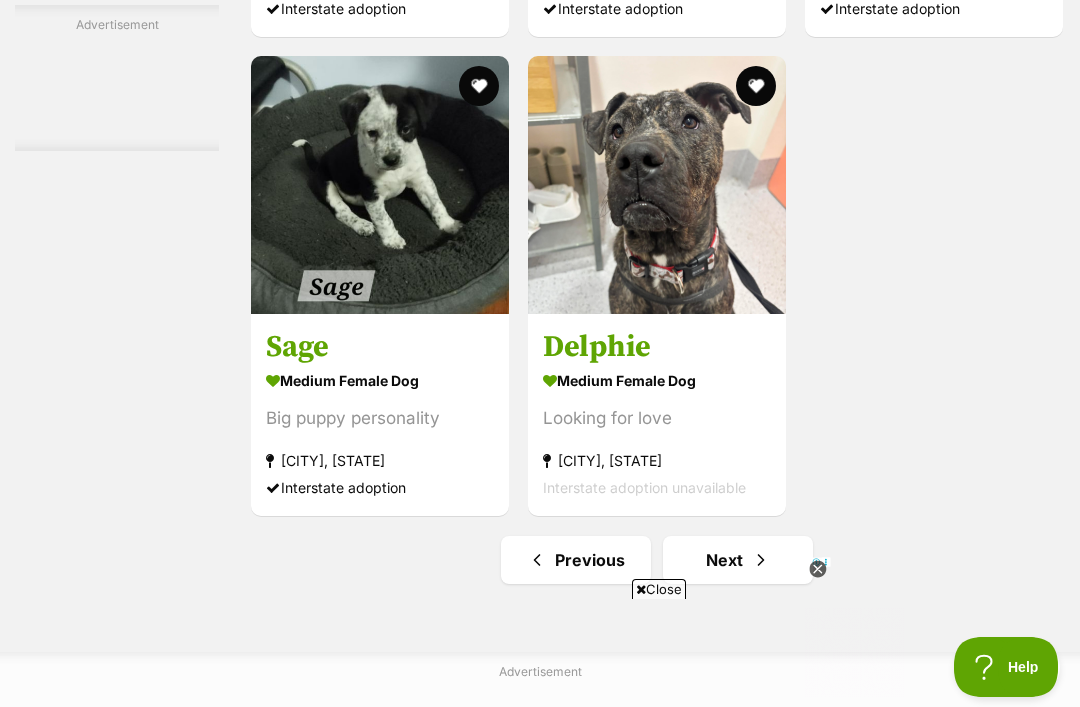 click at bounding box center (380, 185) 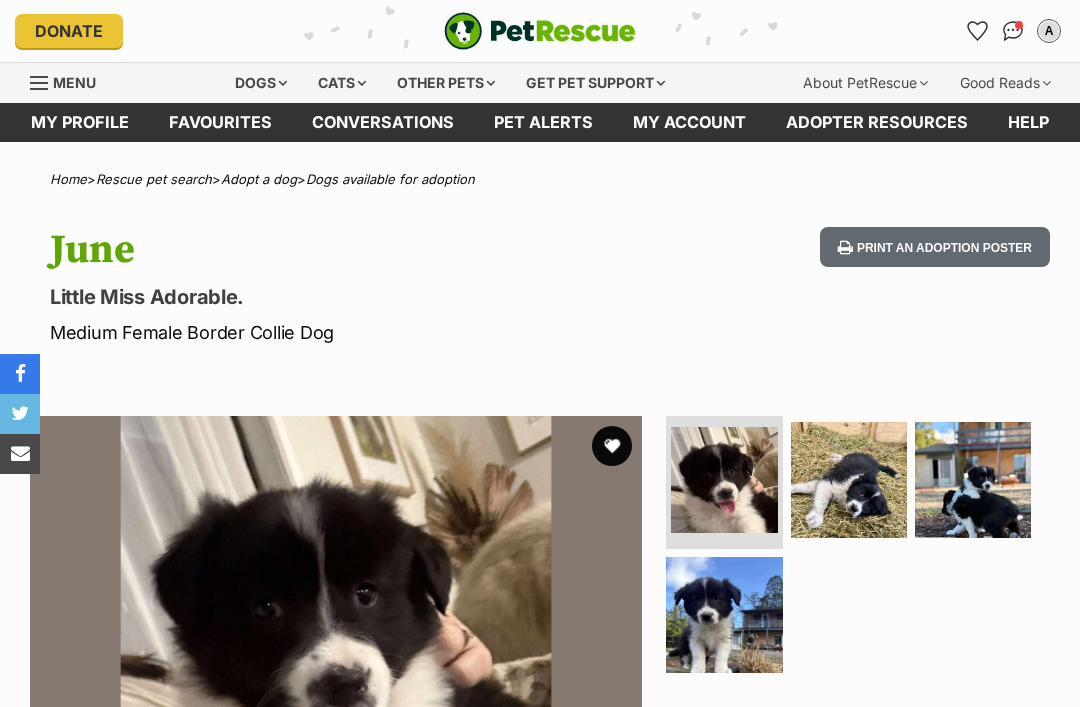 scroll, scrollTop: 31, scrollLeft: 0, axis: vertical 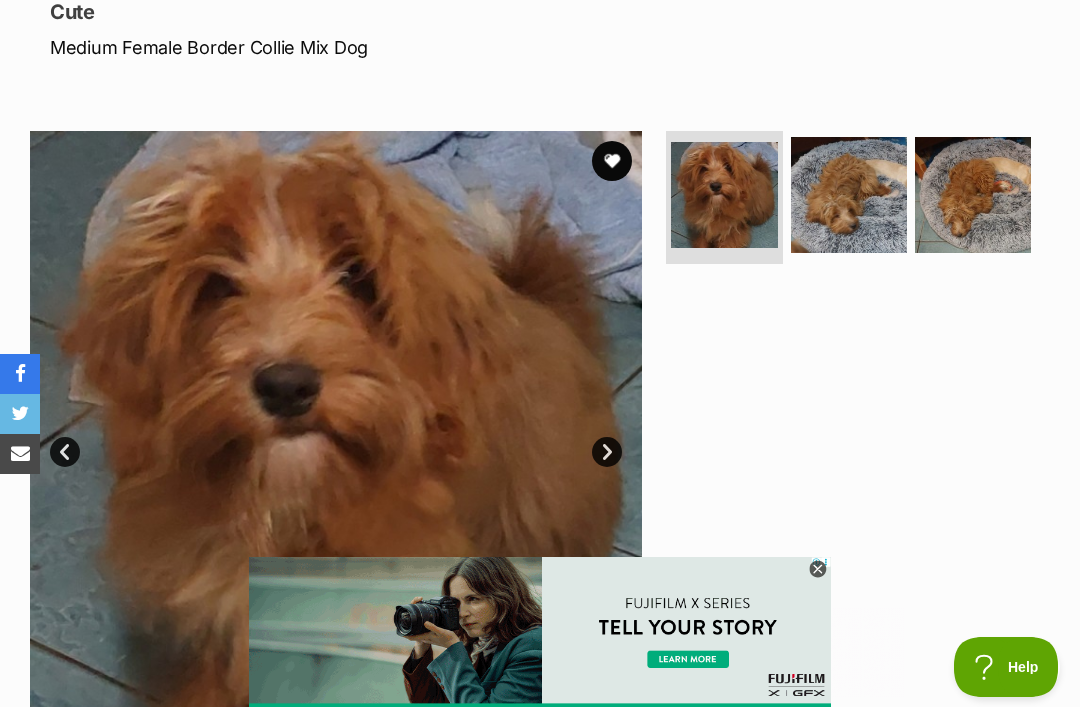 click at bounding box center [849, 195] 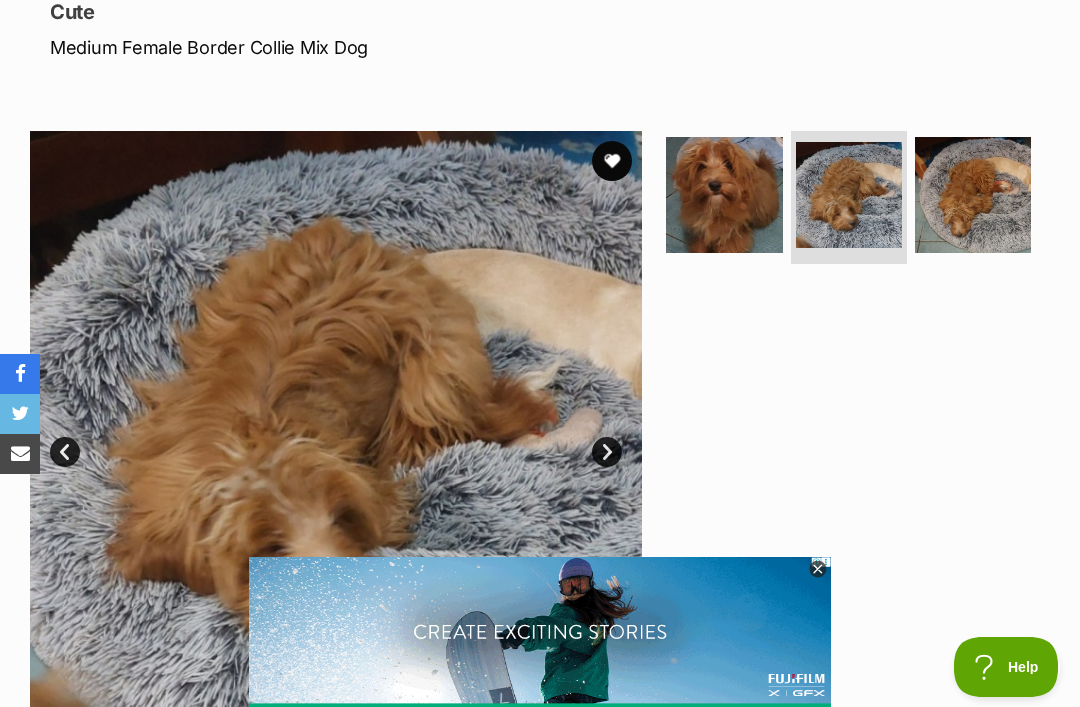click 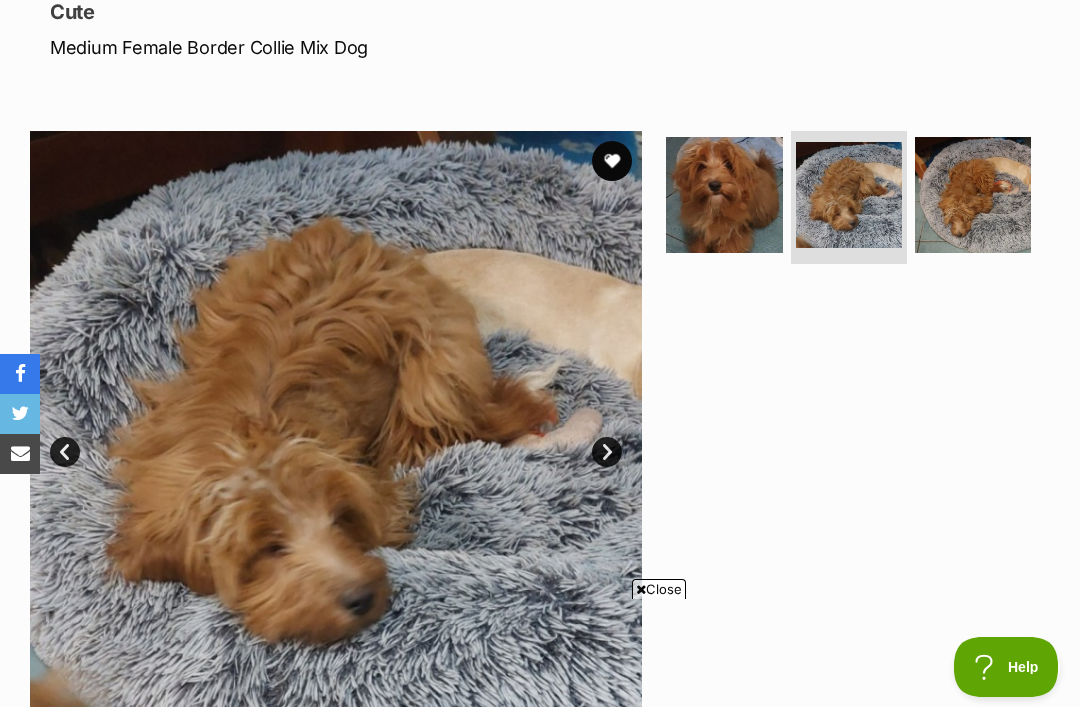 click at bounding box center [973, 195] 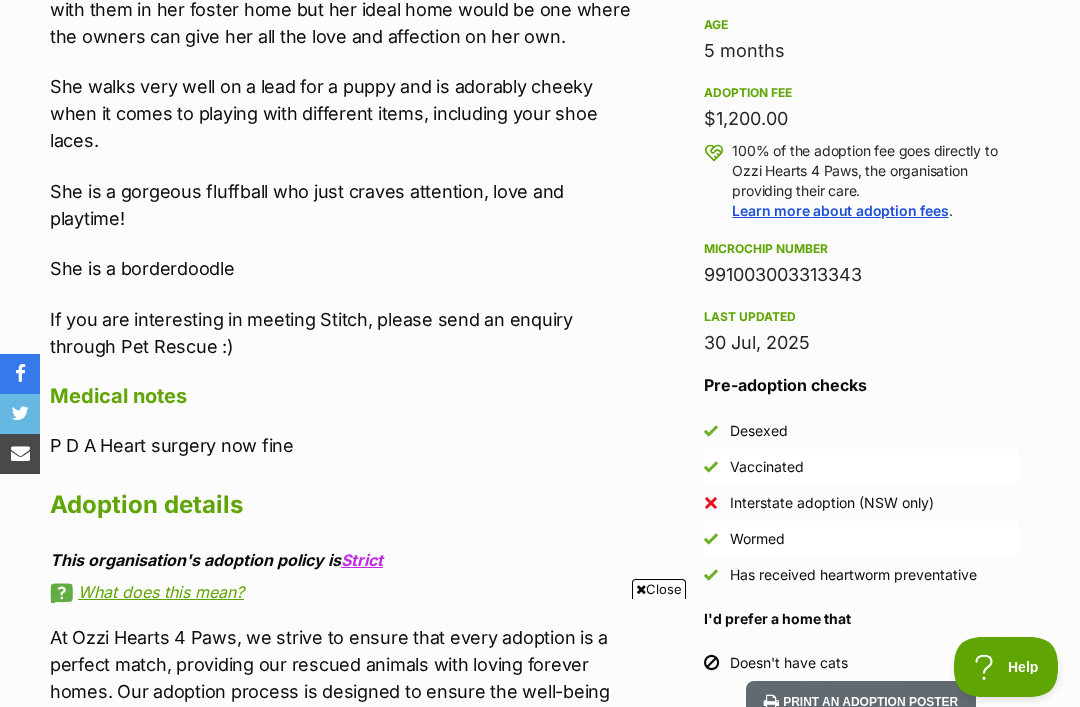 scroll, scrollTop: 0, scrollLeft: 0, axis: both 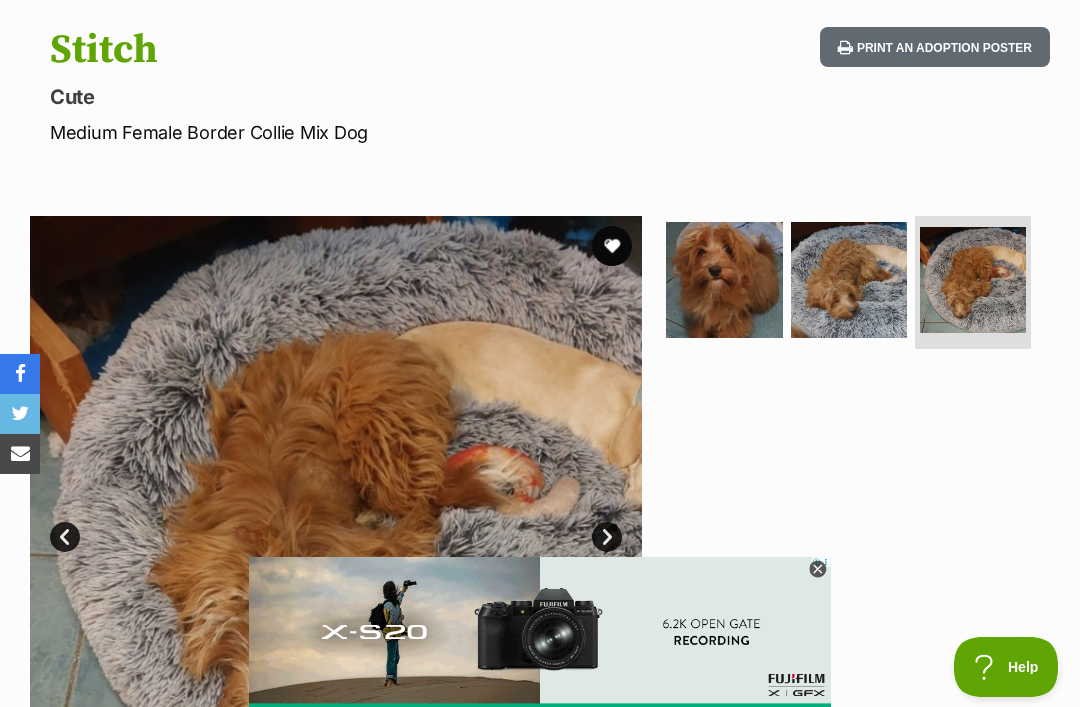 click at bounding box center [724, 280] 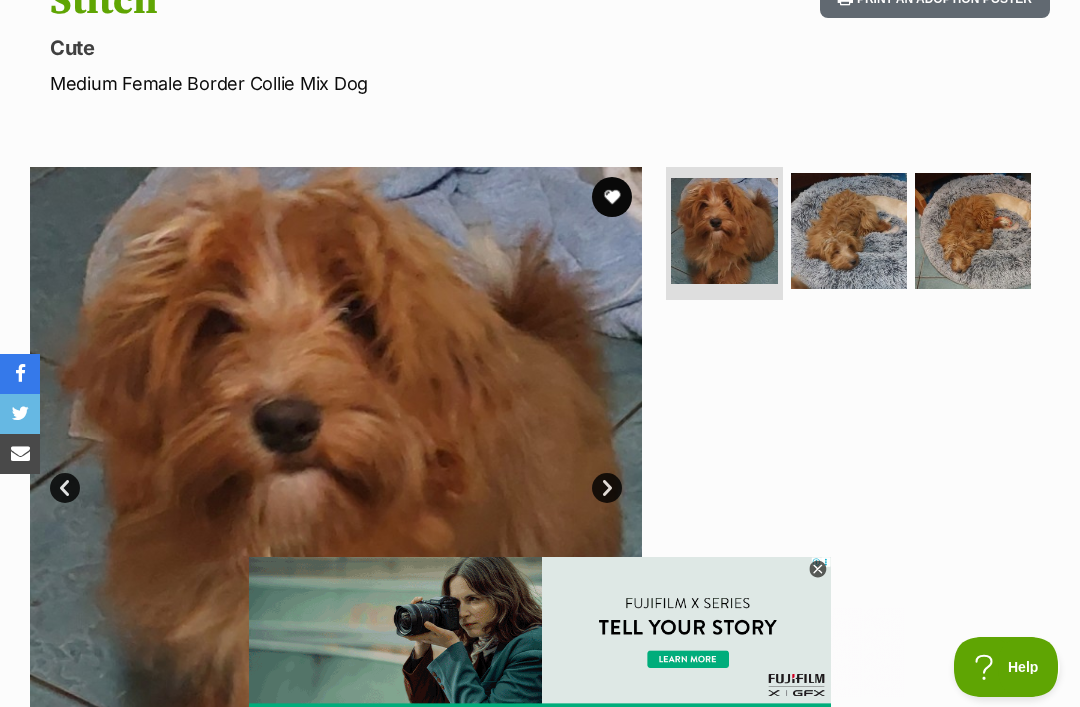 scroll, scrollTop: 252, scrollLeft: 0, axis: vertical 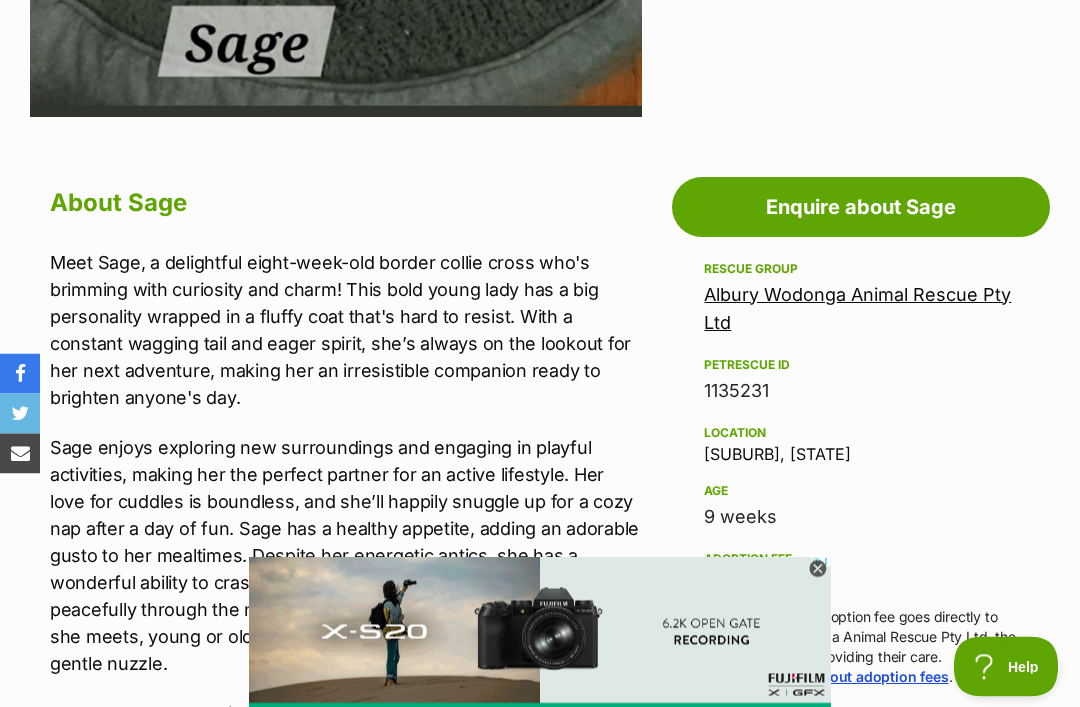 click 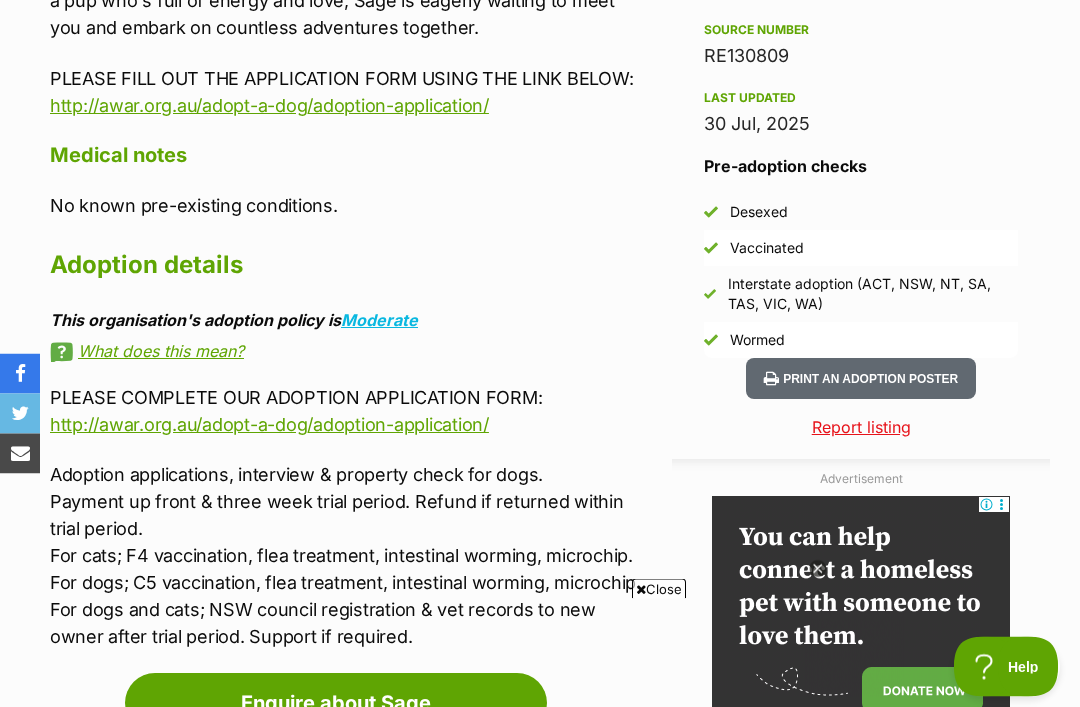 scroll, scrollTop: 1775, scrollLeft: 0, axis: vertical 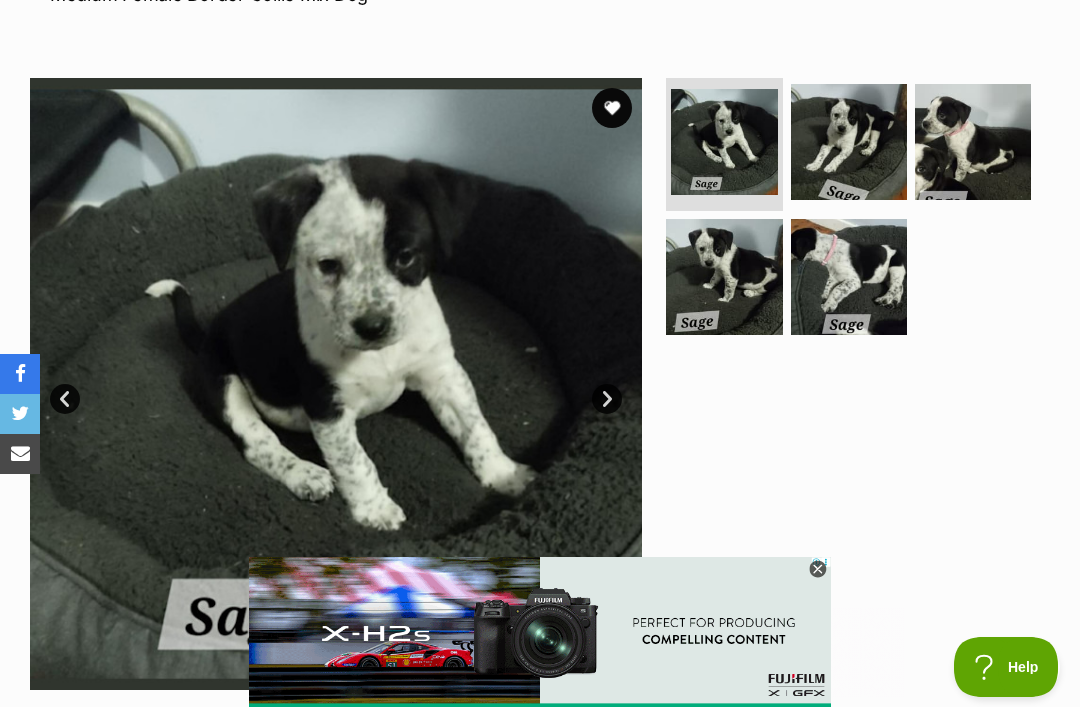 click 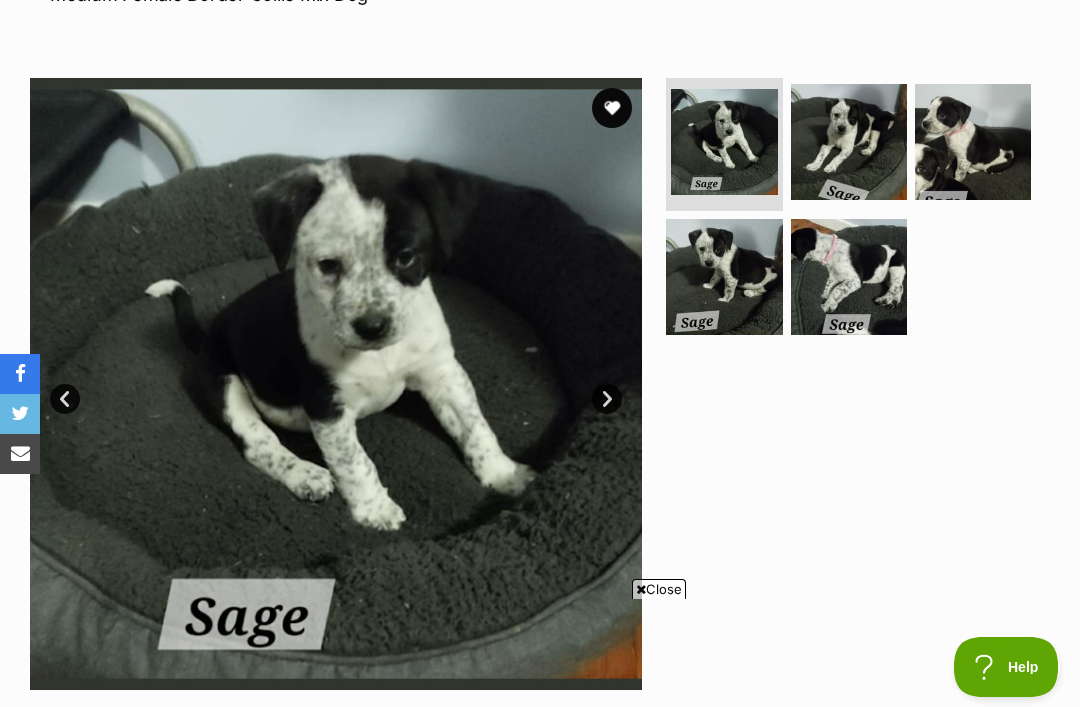 click at bounding box center (849, 142) 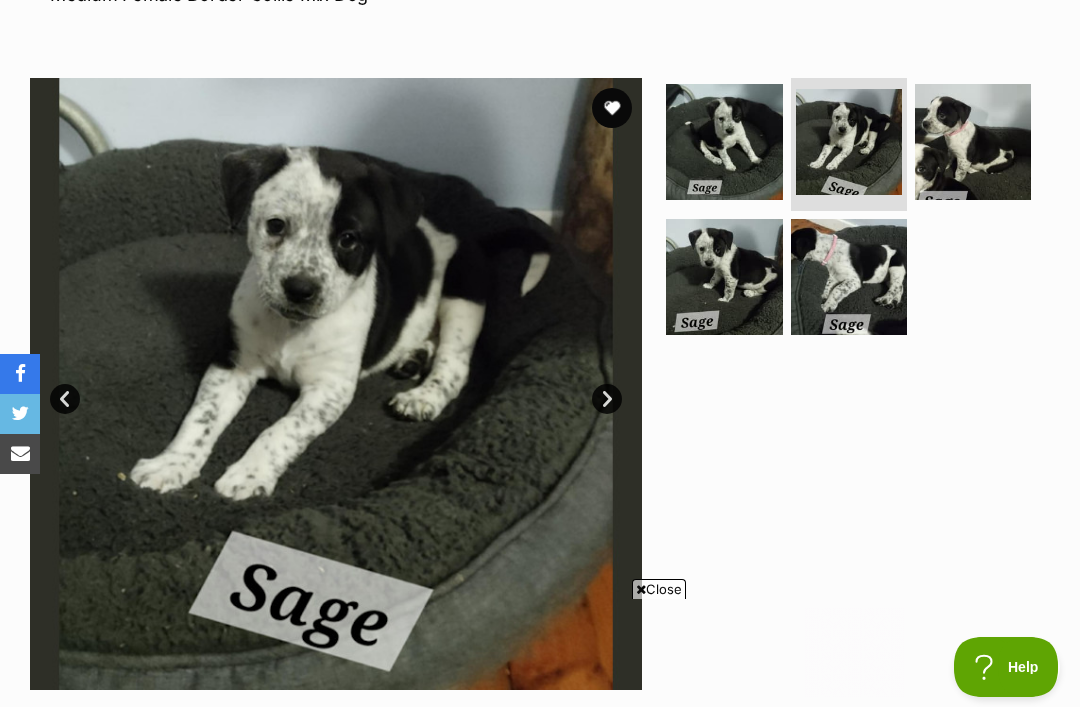 click at bounding box center (973, 142) 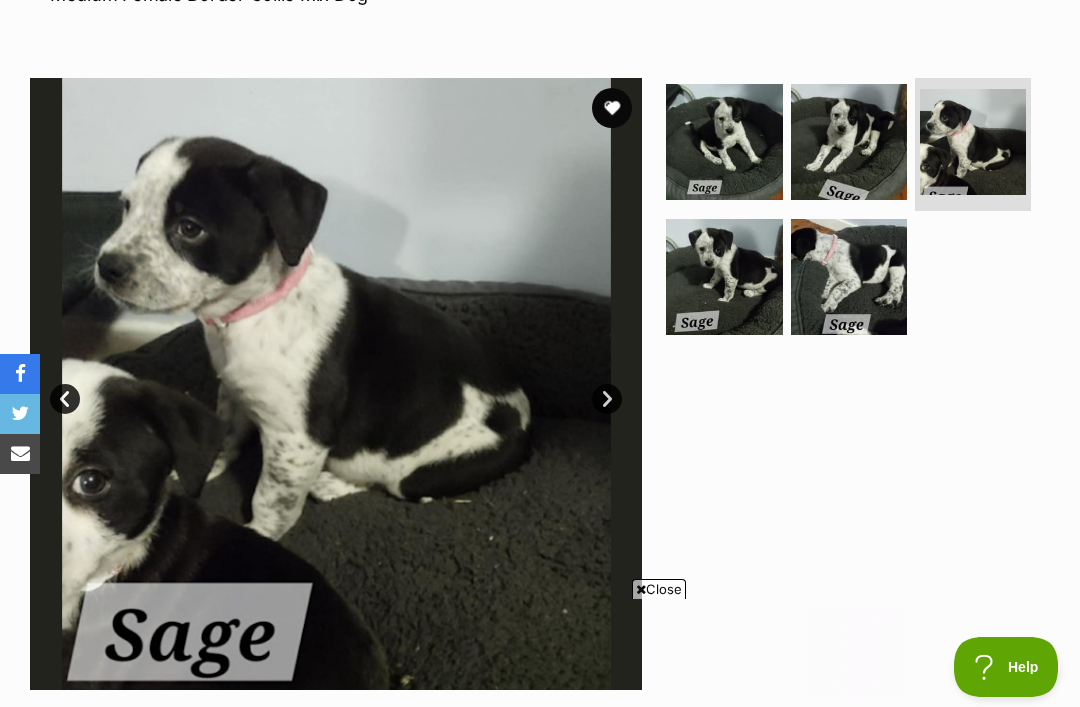 click at bounding box center (973, 142) 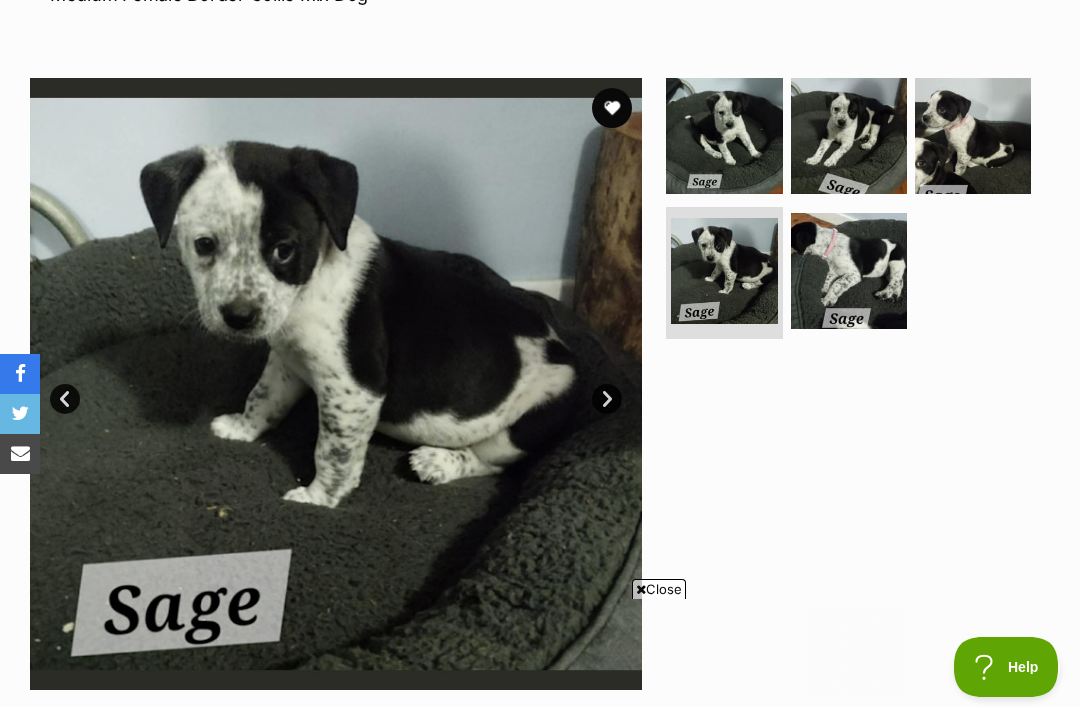 click at bounding box center [856, 384] 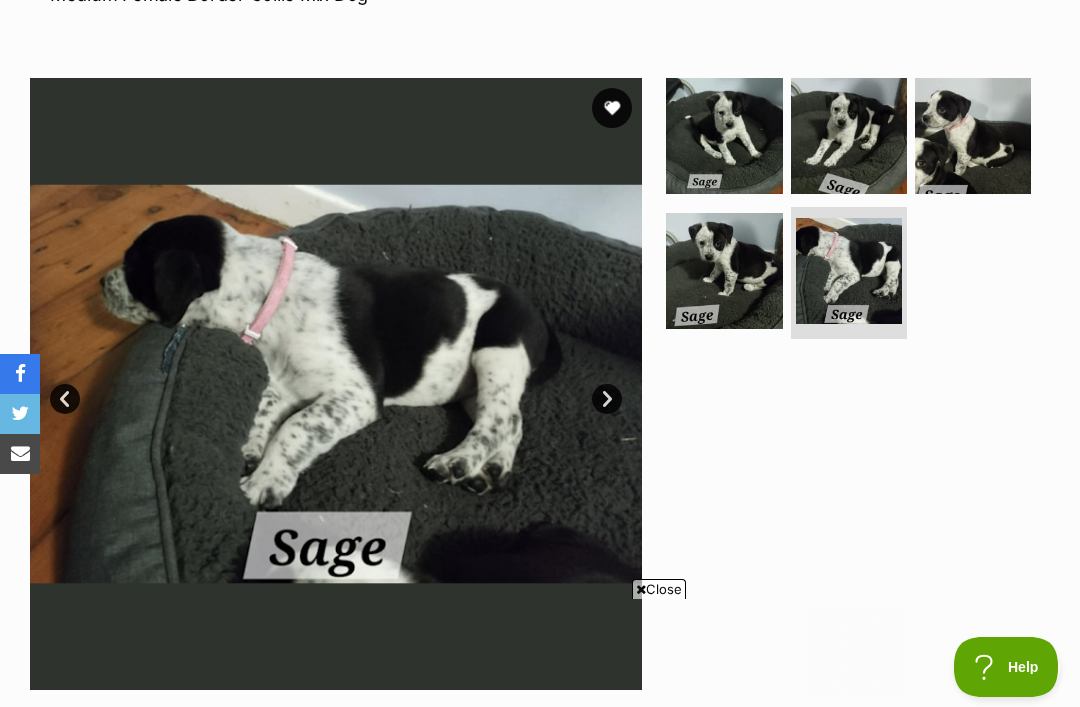 click at bounding box center (724, 136) 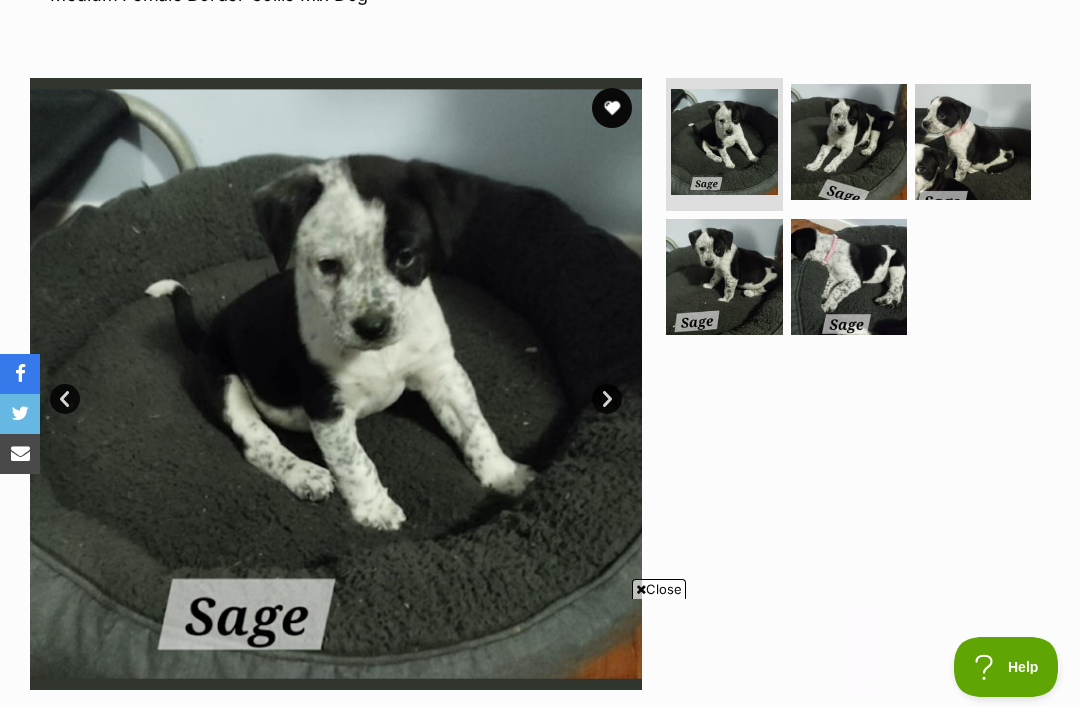 click at bounding box center (336, 384) 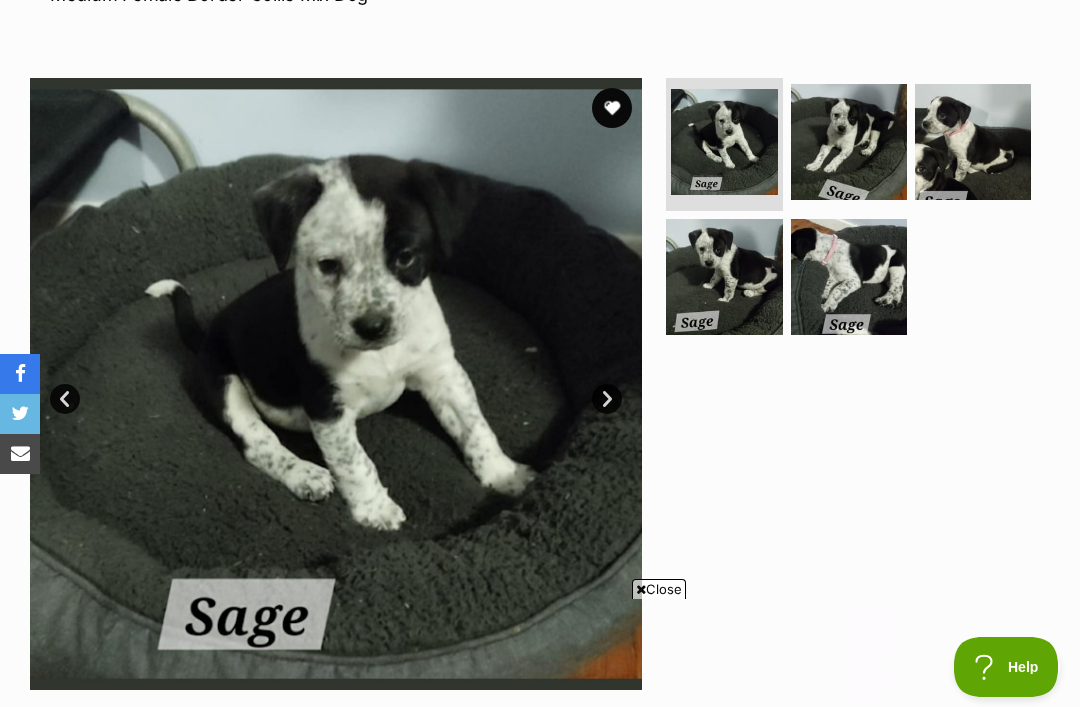 scroll, scrollTop: 0, scrollLeft: 0, axis: both 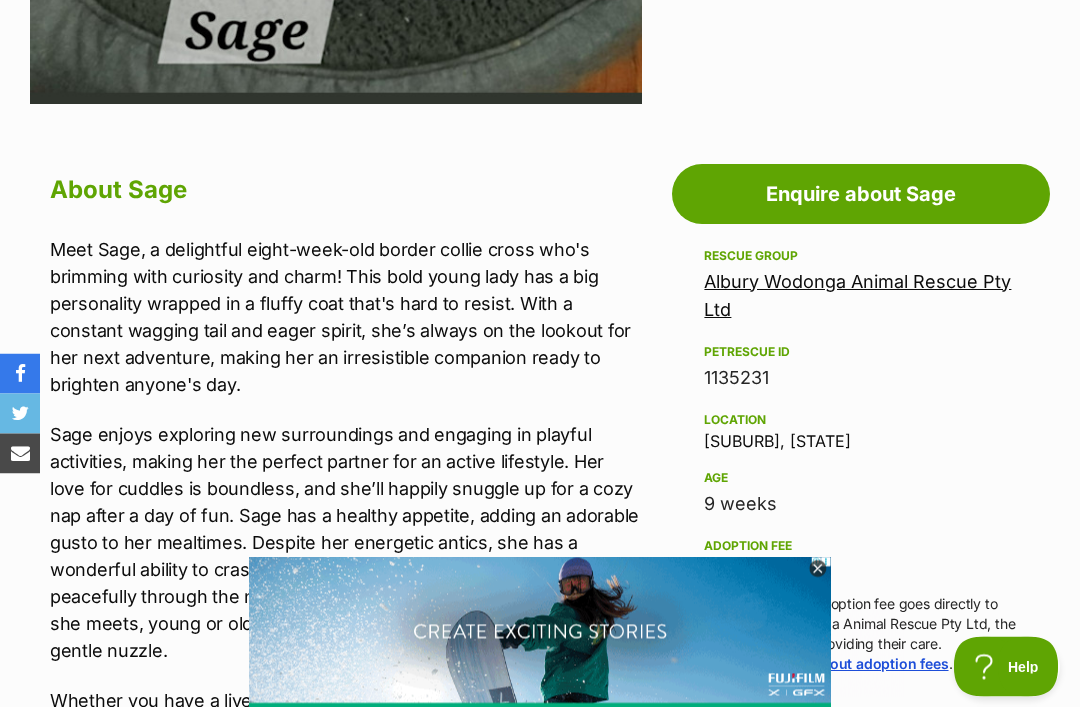 click at bounding box center (336, -201) 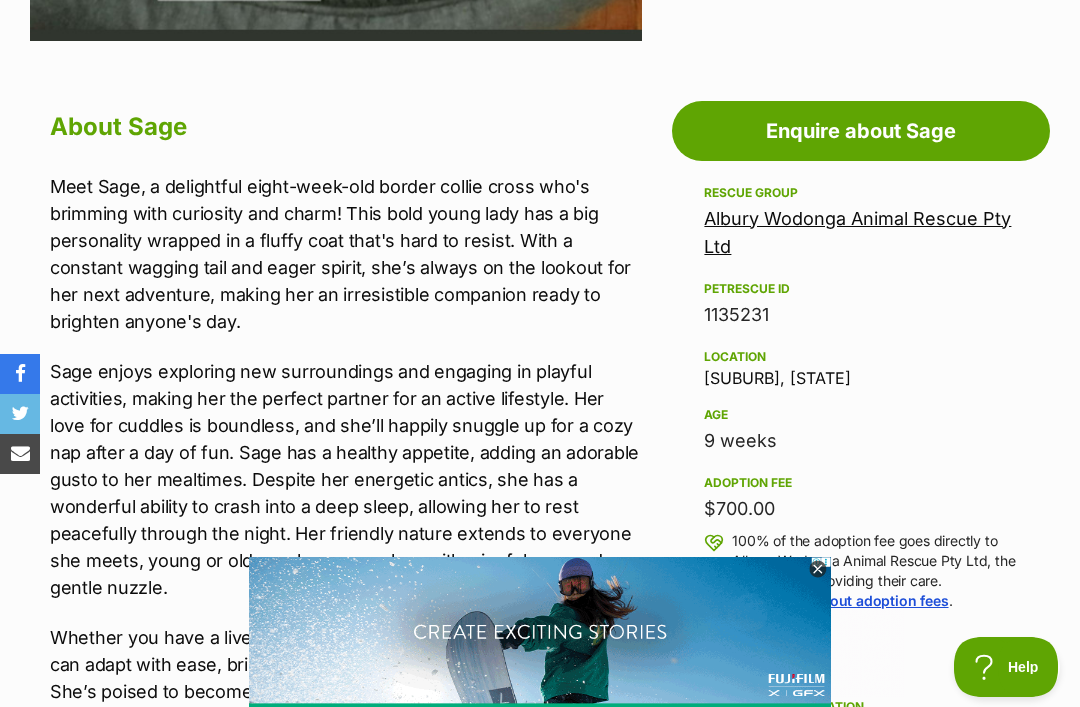 scroll, scrollTop: 988, scrollLeft: 0, axis: vertical 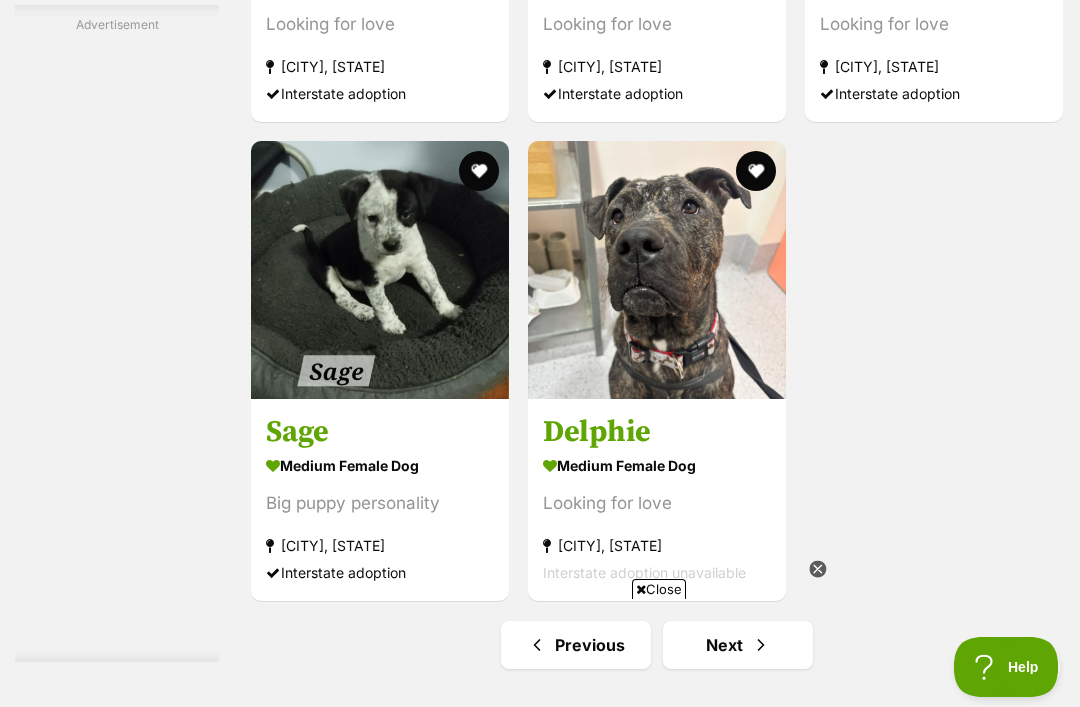 click on "Next" at bounding box center [738, 645] 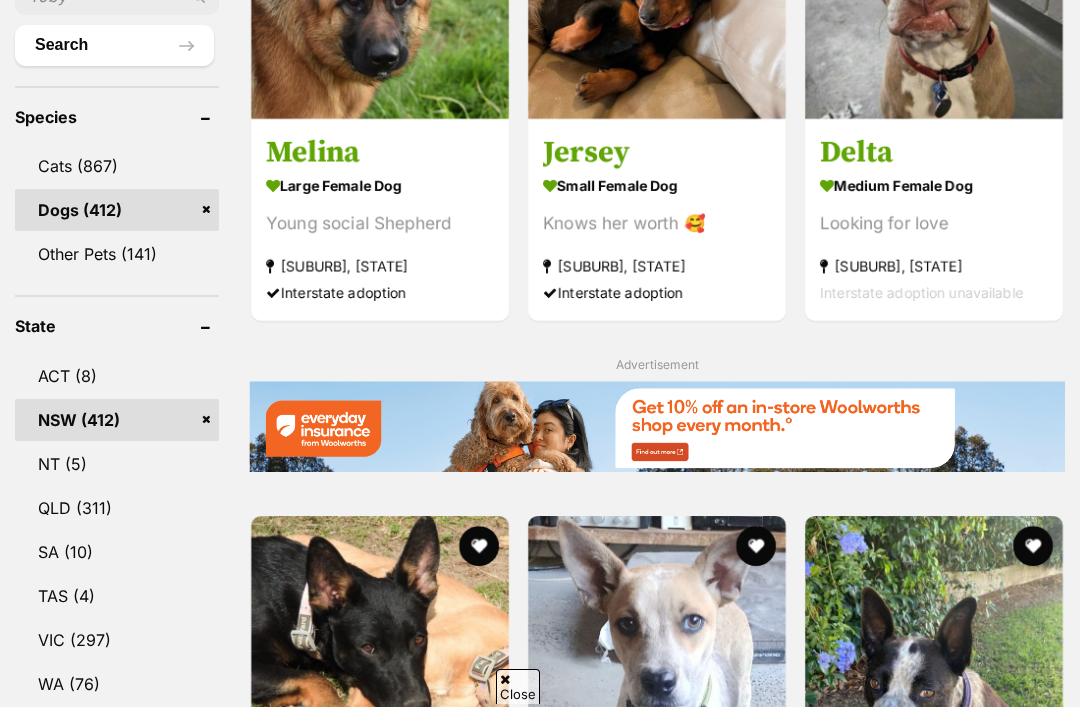 scroll, scrollTop: 0, scrollLeft: 0, axis: both 